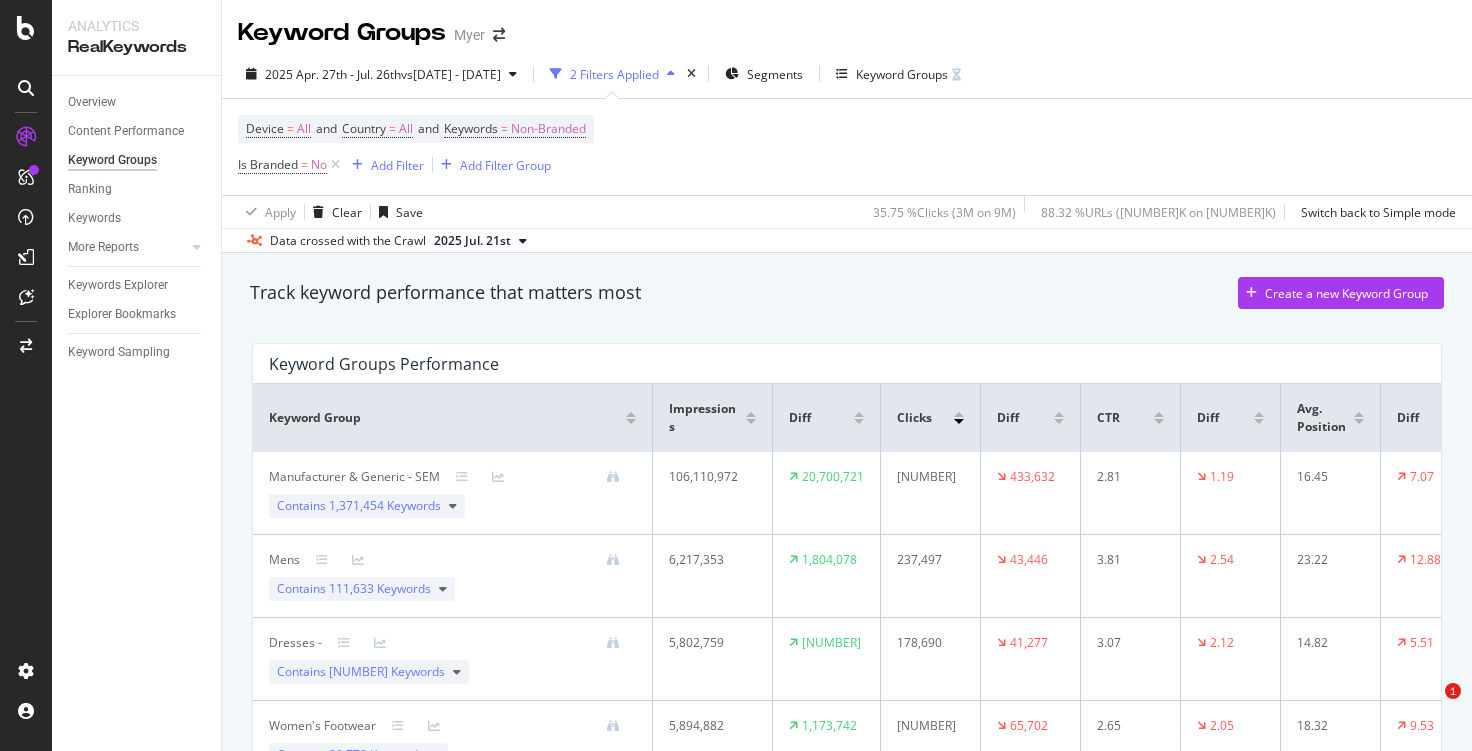 scroll, scrollTop: 0, scrollLeft: 0, axis: both 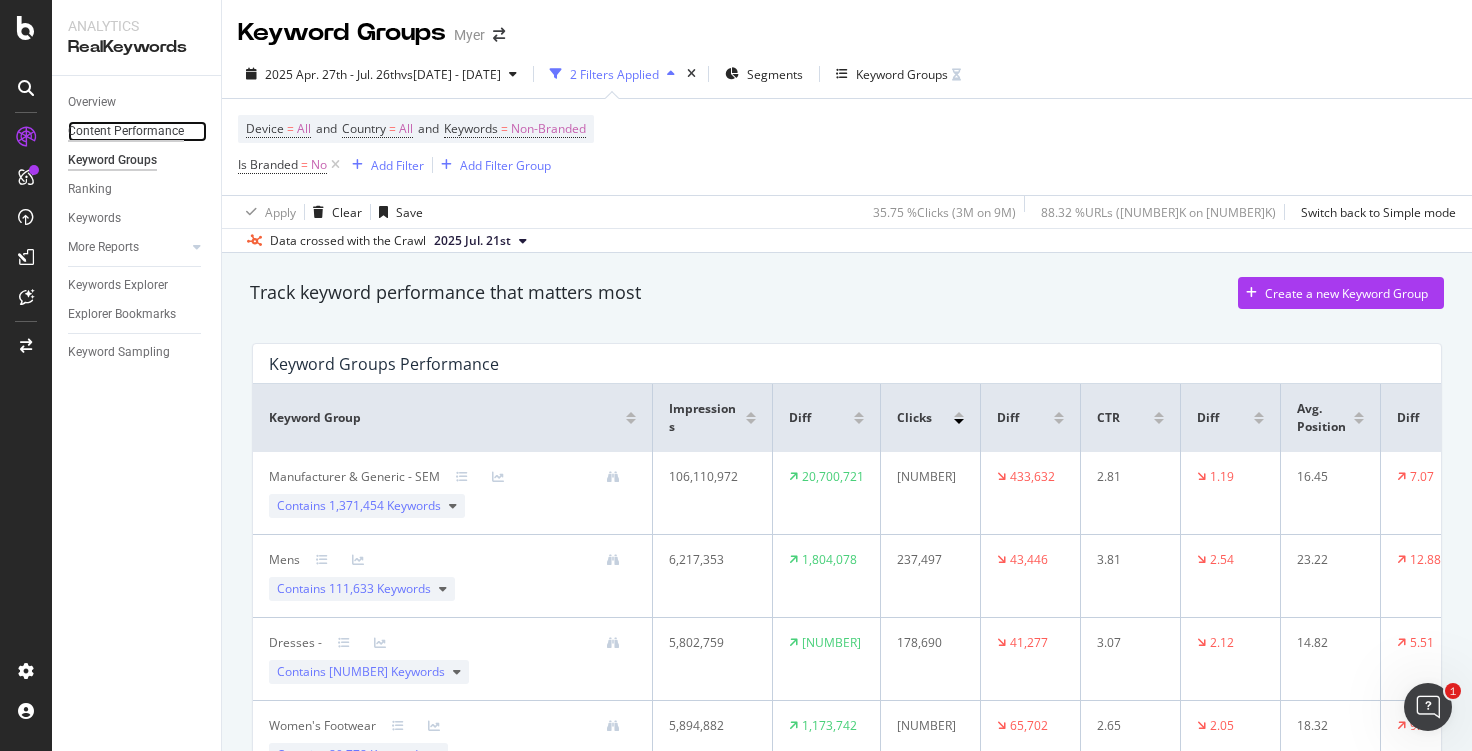 click on "Content Performance" at bounding box center (126, 131) 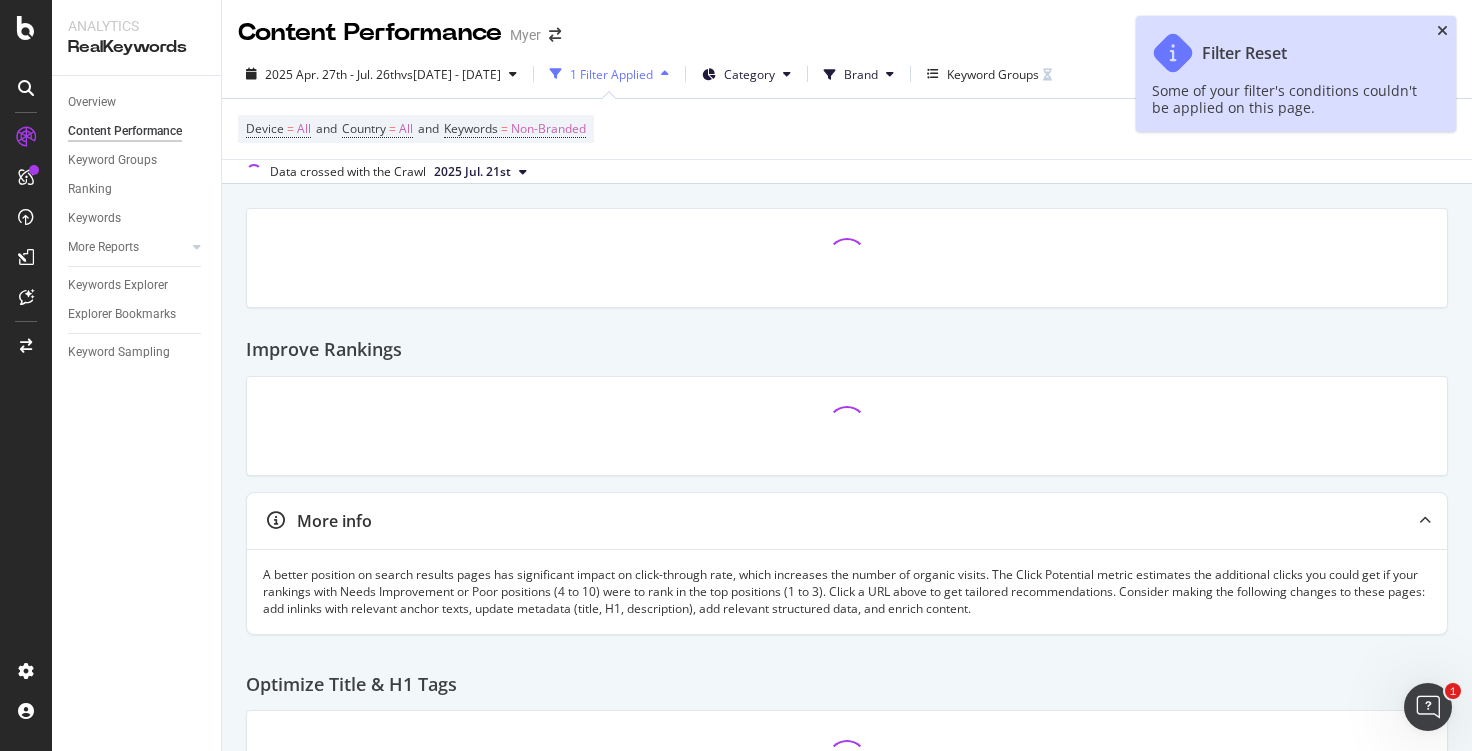 click at bounding box center [1442, 31] 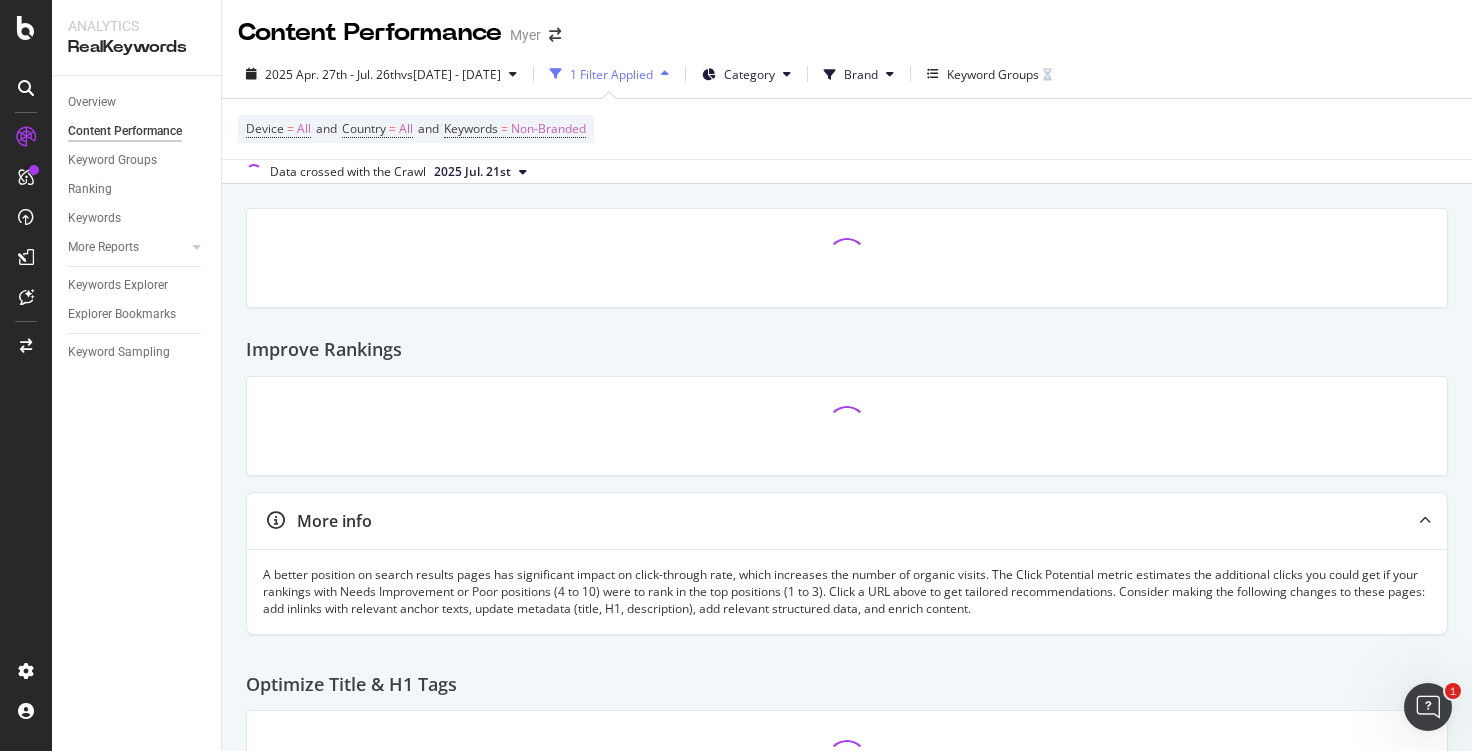 click on "1 Filter Applied" at bounding box center [609, 74] 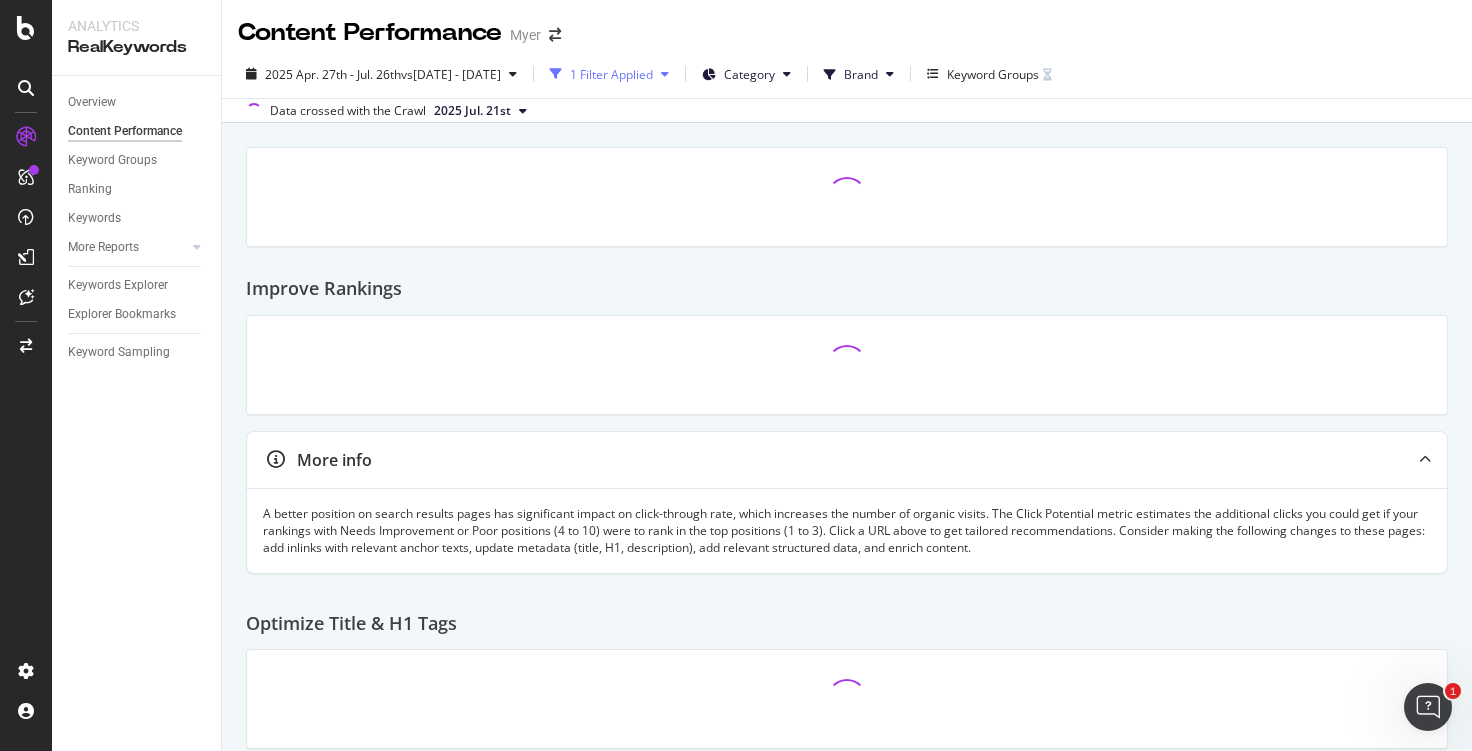 click on "1 Filter Applied" at bounding box center (611, 74) 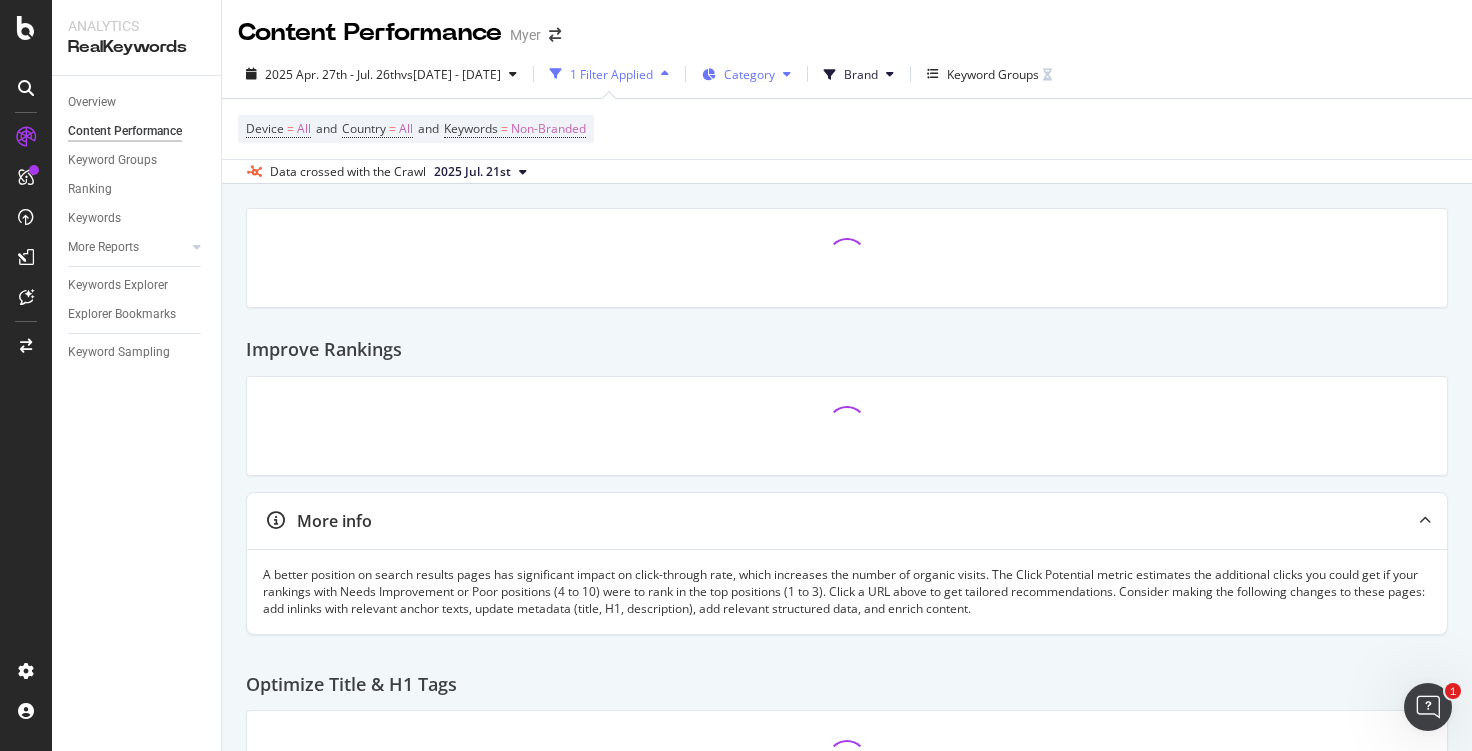 click on "Category" at bounding box center [749, 74] 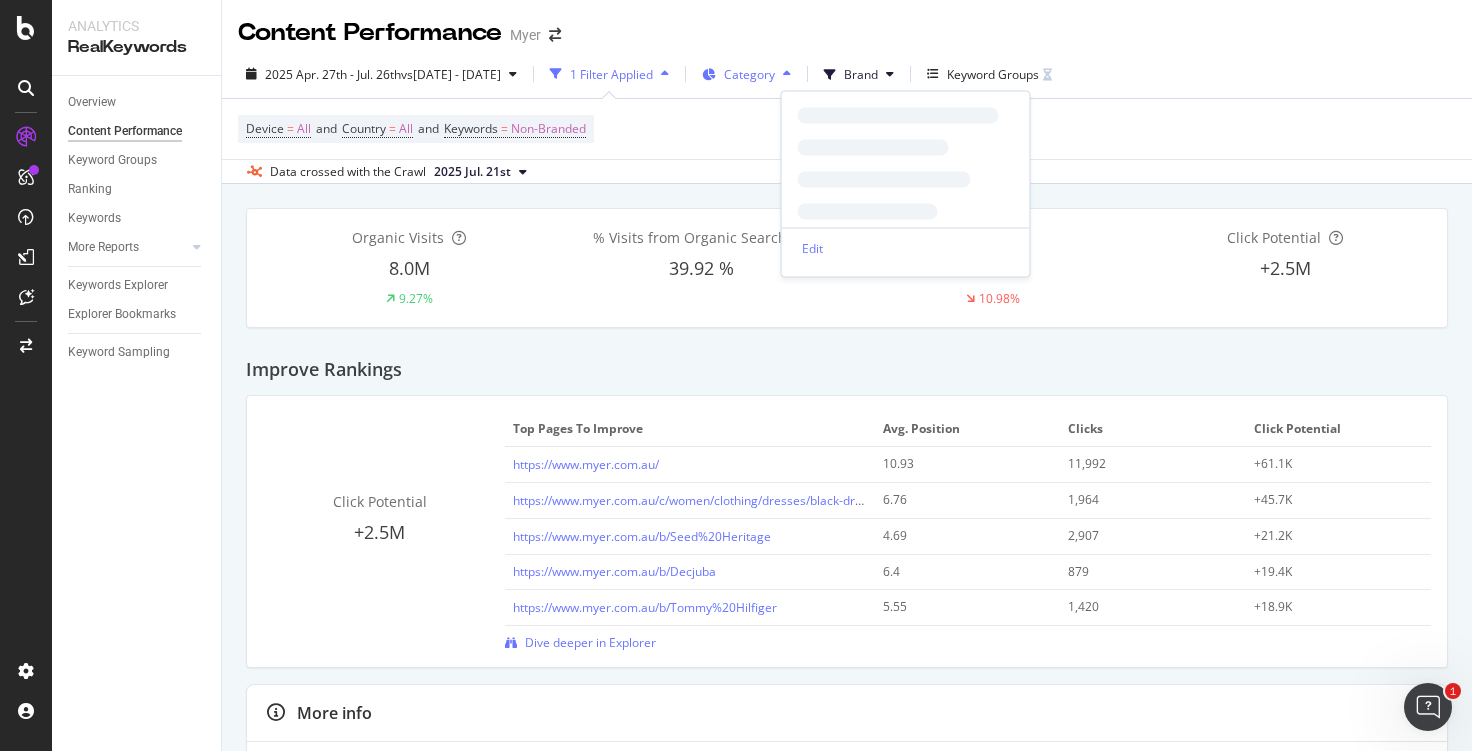 click at bounding box center (787, 74) 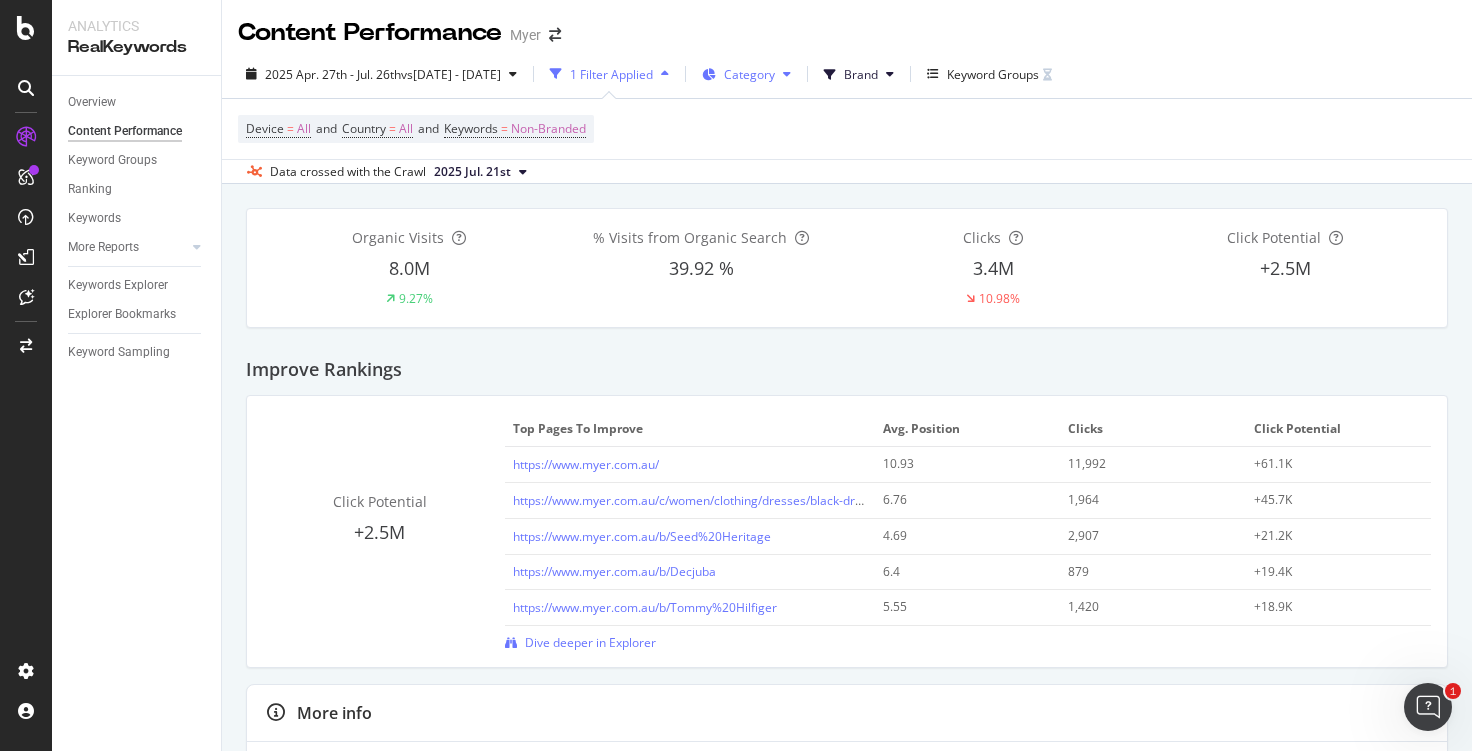 click at bounding box center [787, 74] 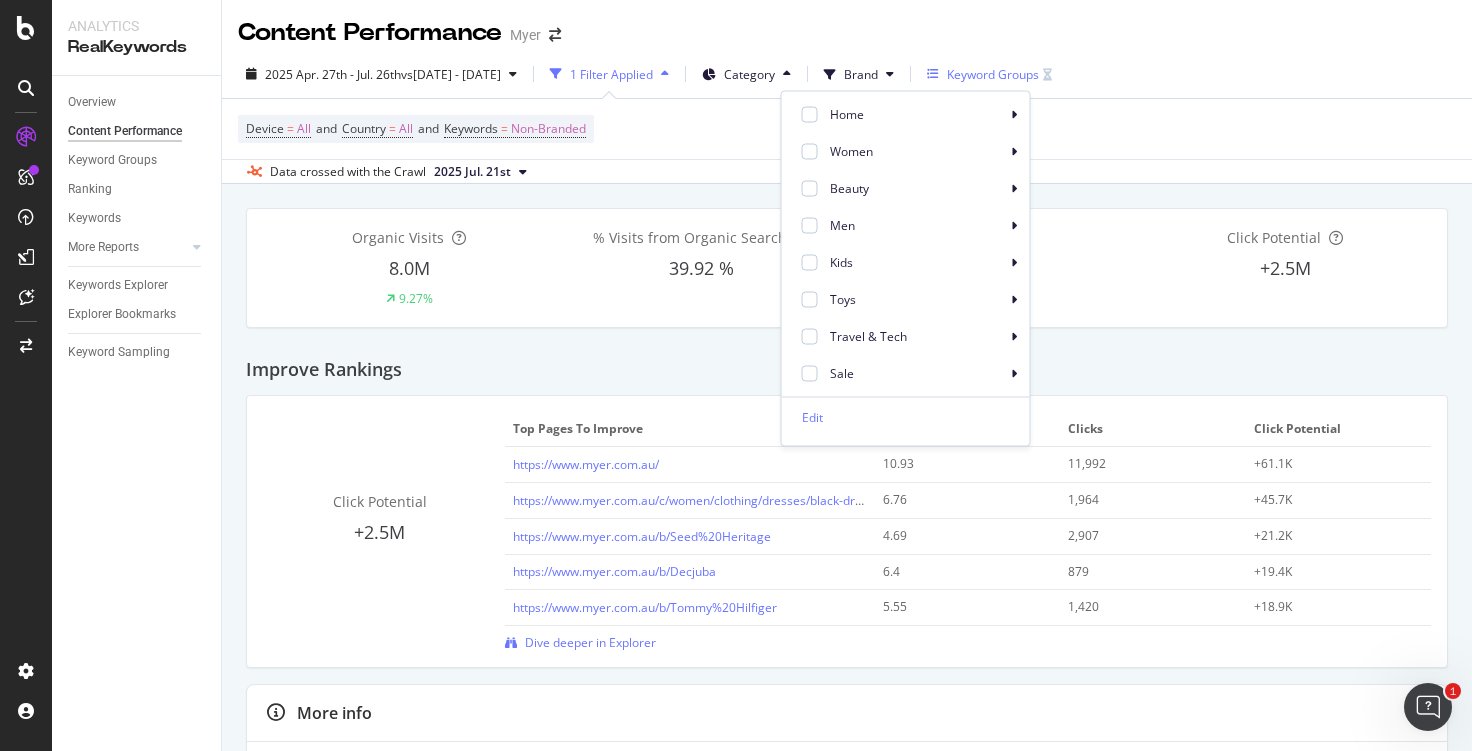 click on "Keyword Groups" at bounding box center (993, 74) 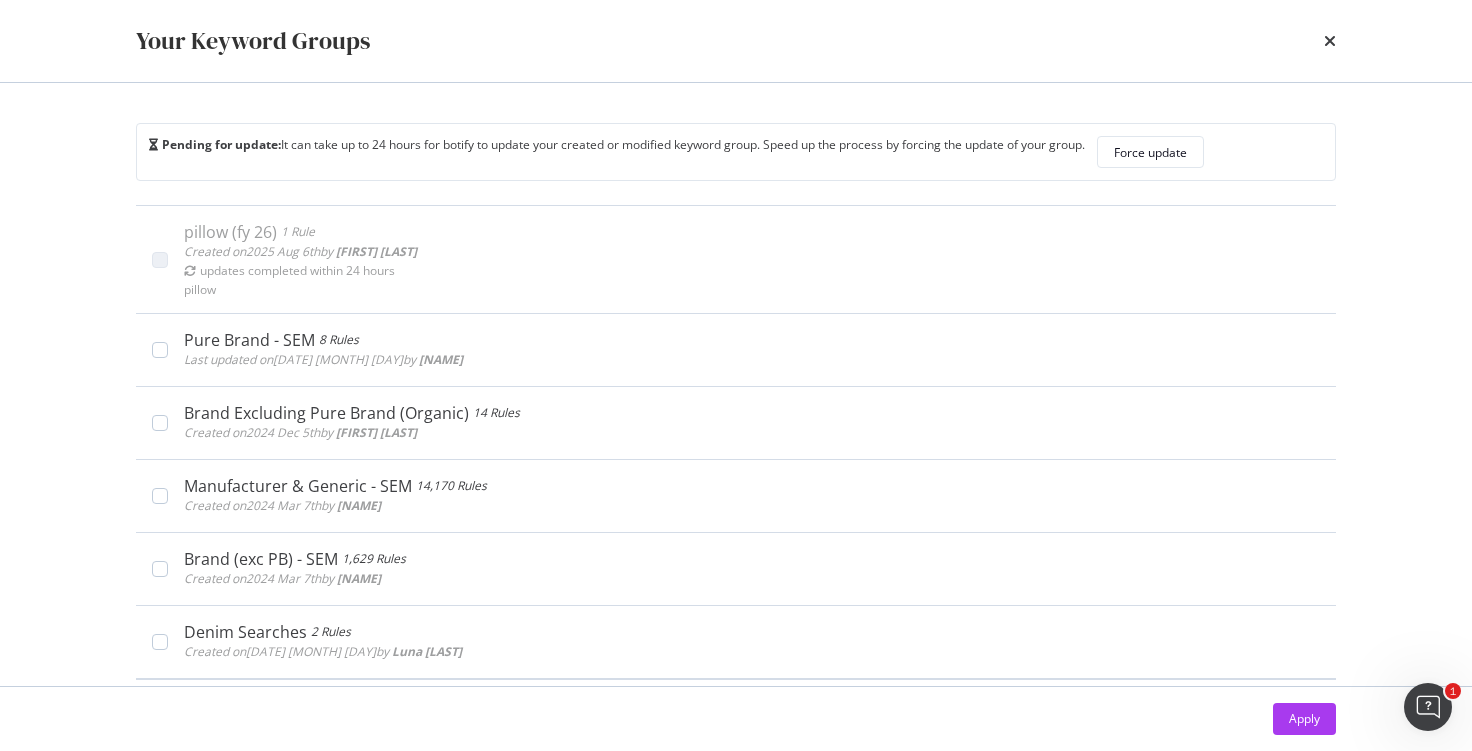 click on "Your Keyword Groups" at bounding box center (736, 41) 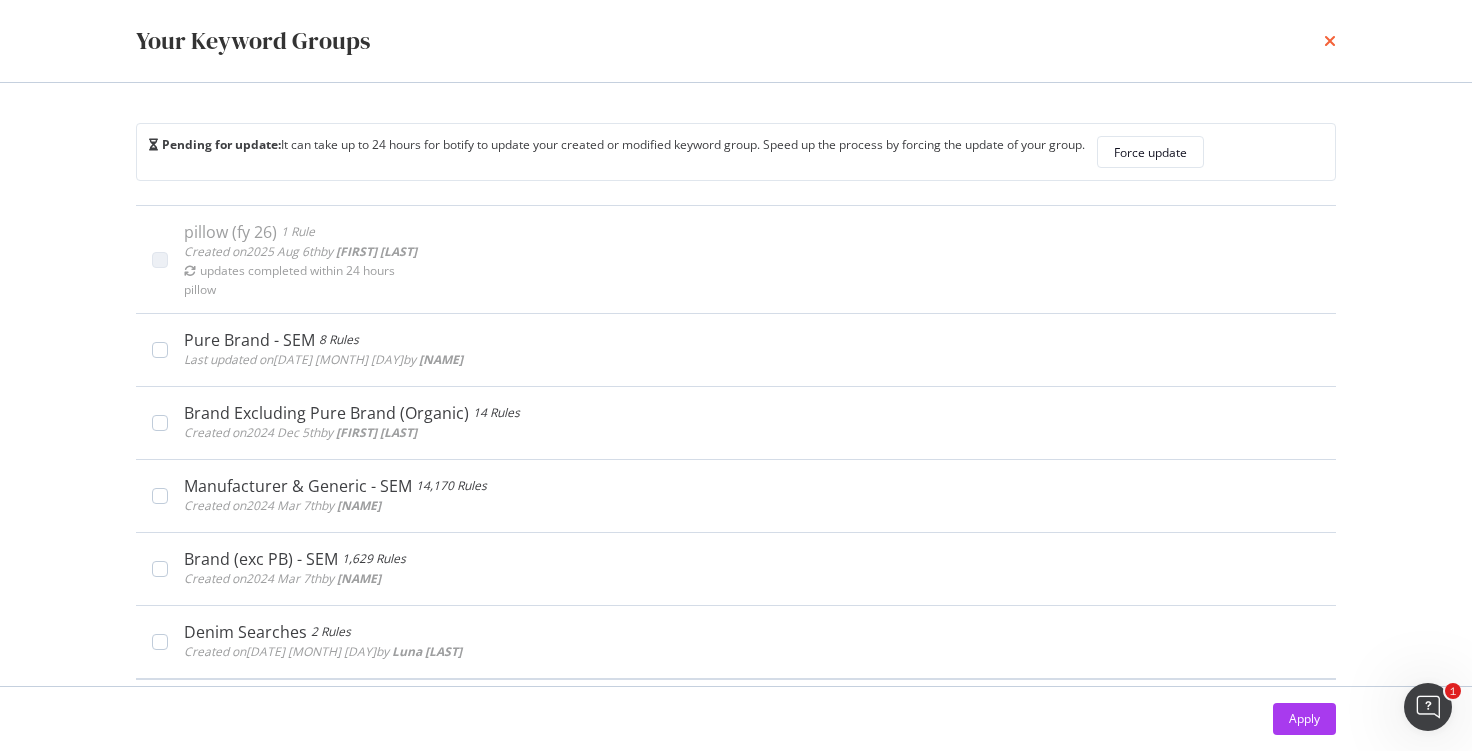 click at bounding box center [1330, 41] 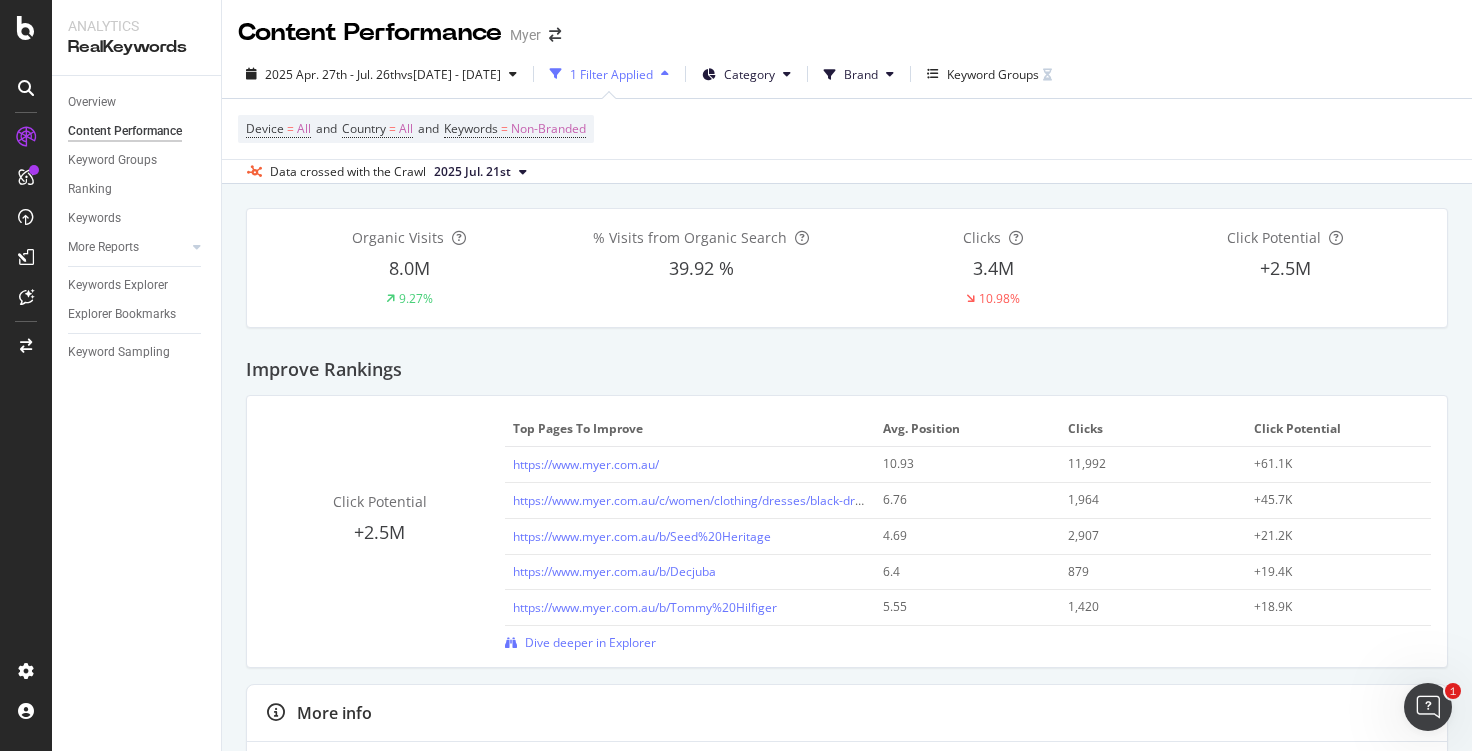 click on "1 Filter Applied" at bounding box center (609, 74) 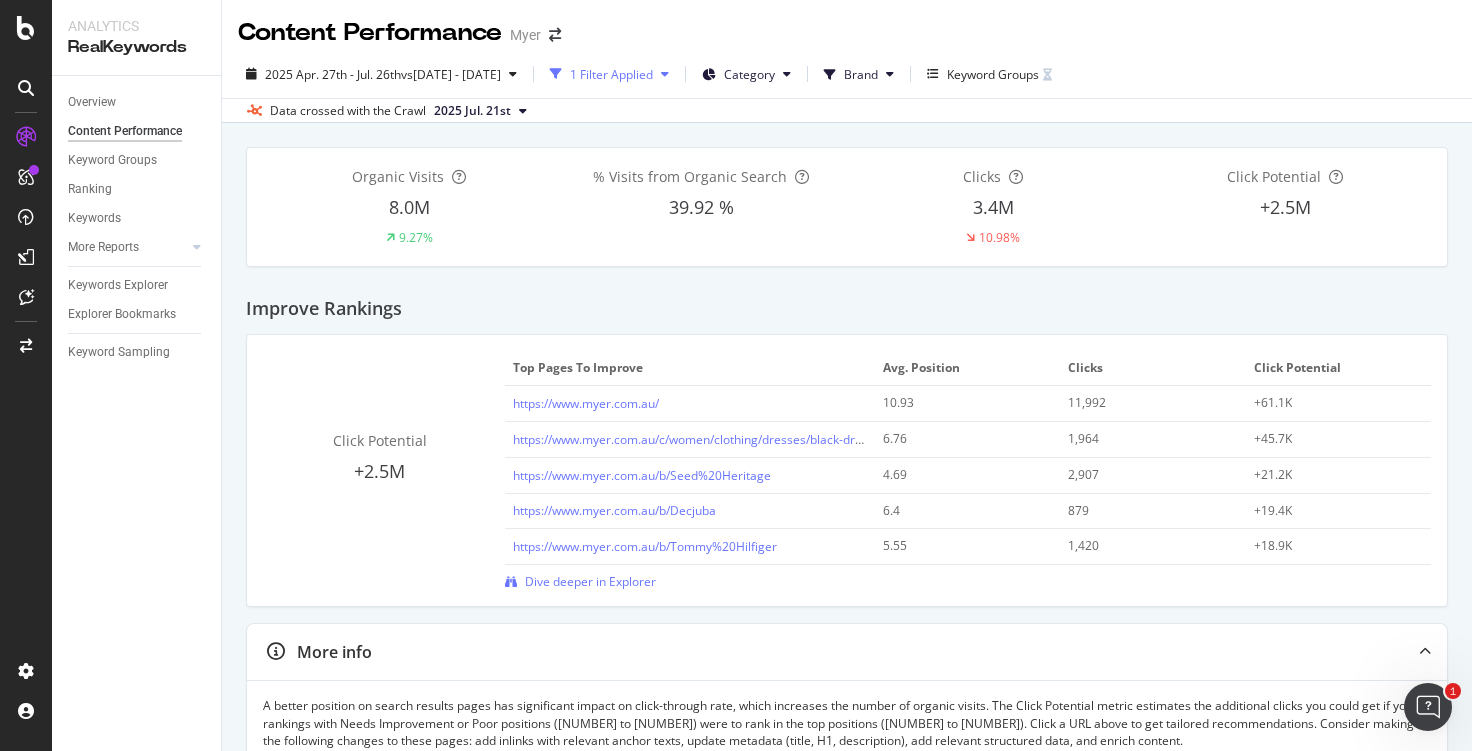 click on "1 Filter Applied" at bounding box center [609, 74] 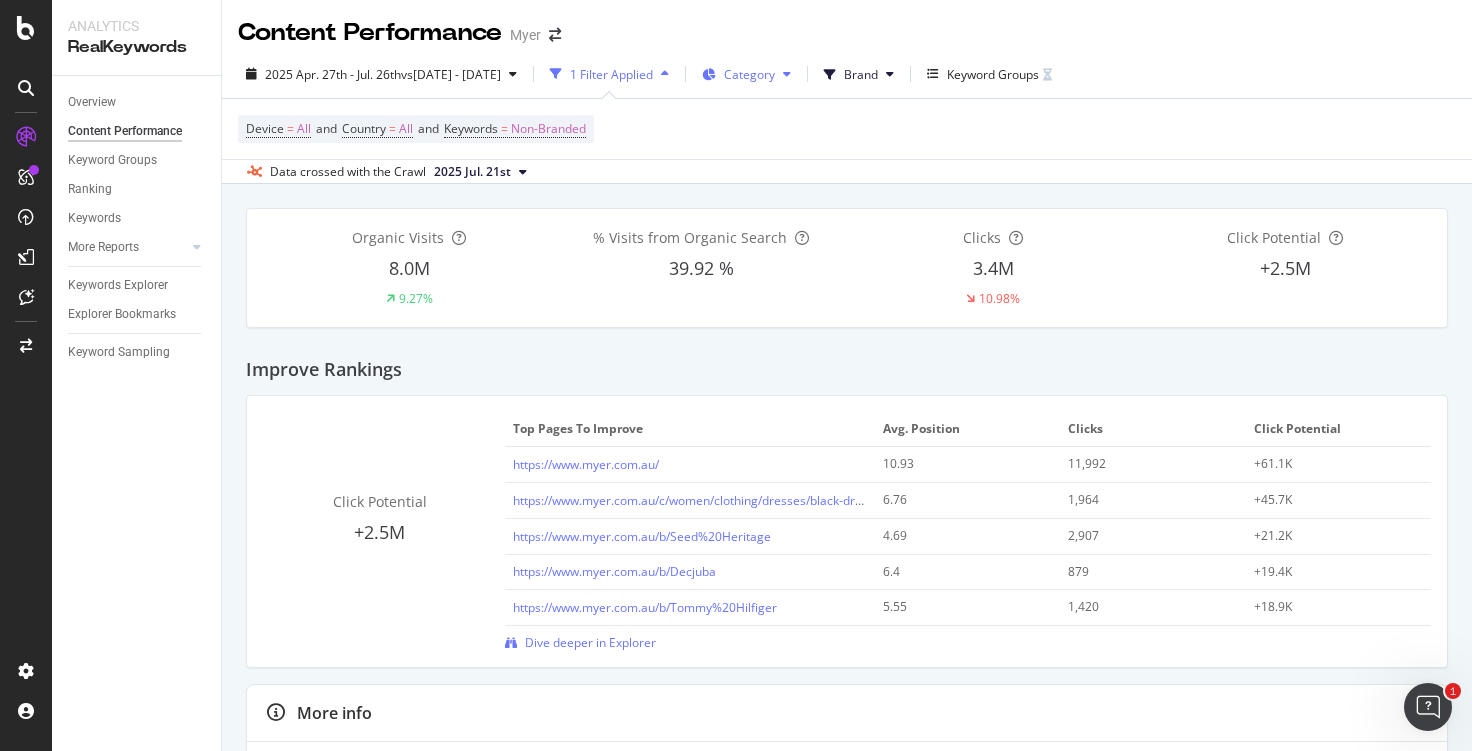 click on "Category" at bounding box center [749, 74] 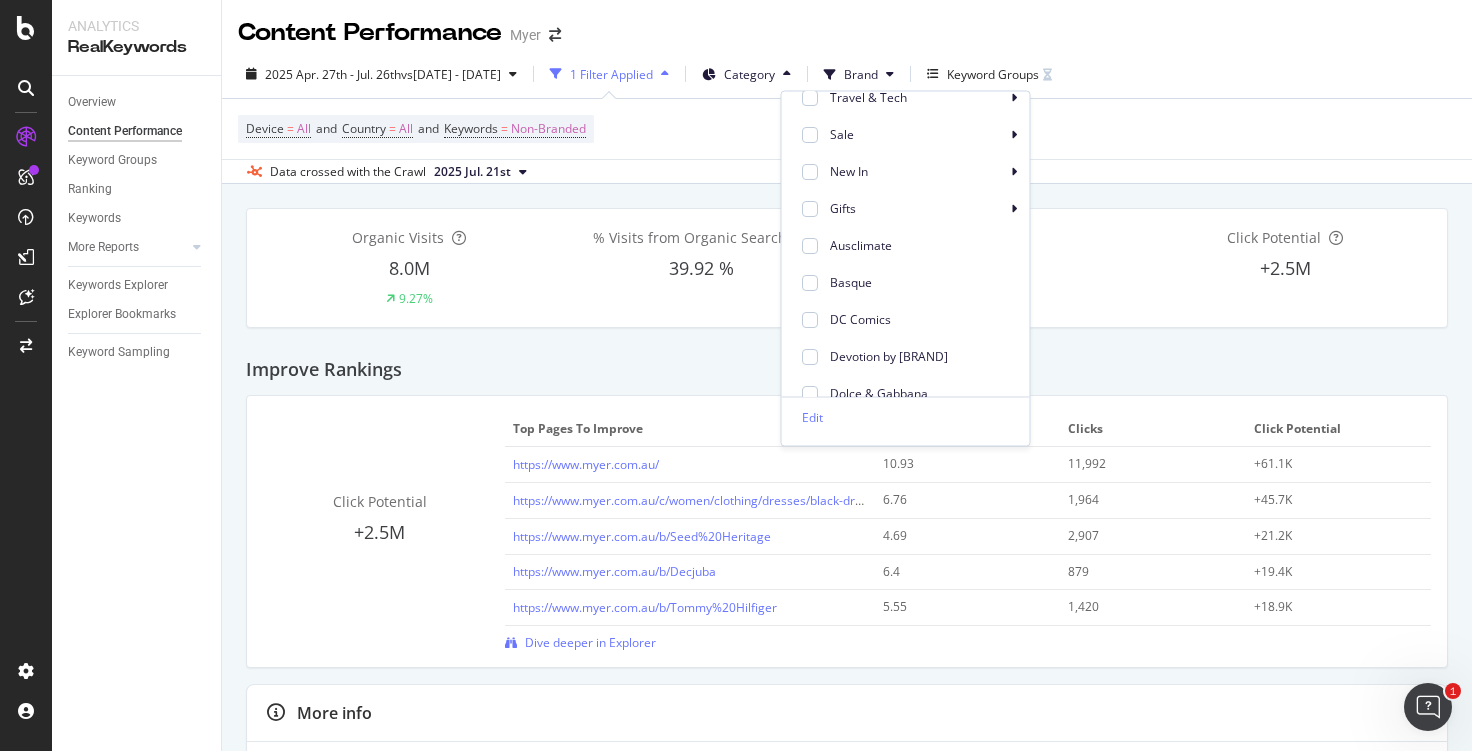 scroll, scrollTop: 250, scrollLeft: 0, axis: vertical 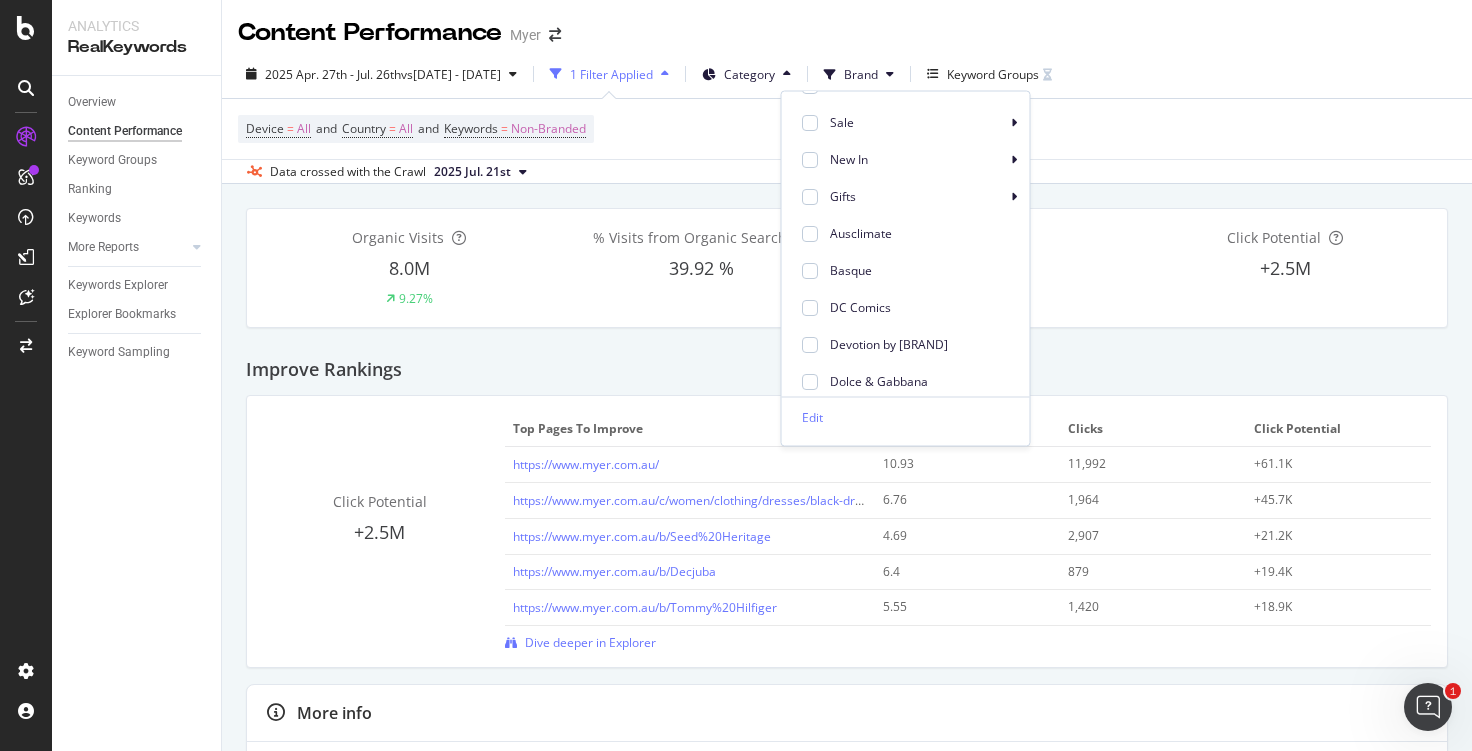 click on "Device   =     All  and  Country   =     All  and  Keywords   =     Non-Branded" at bounding box center [847, 129] 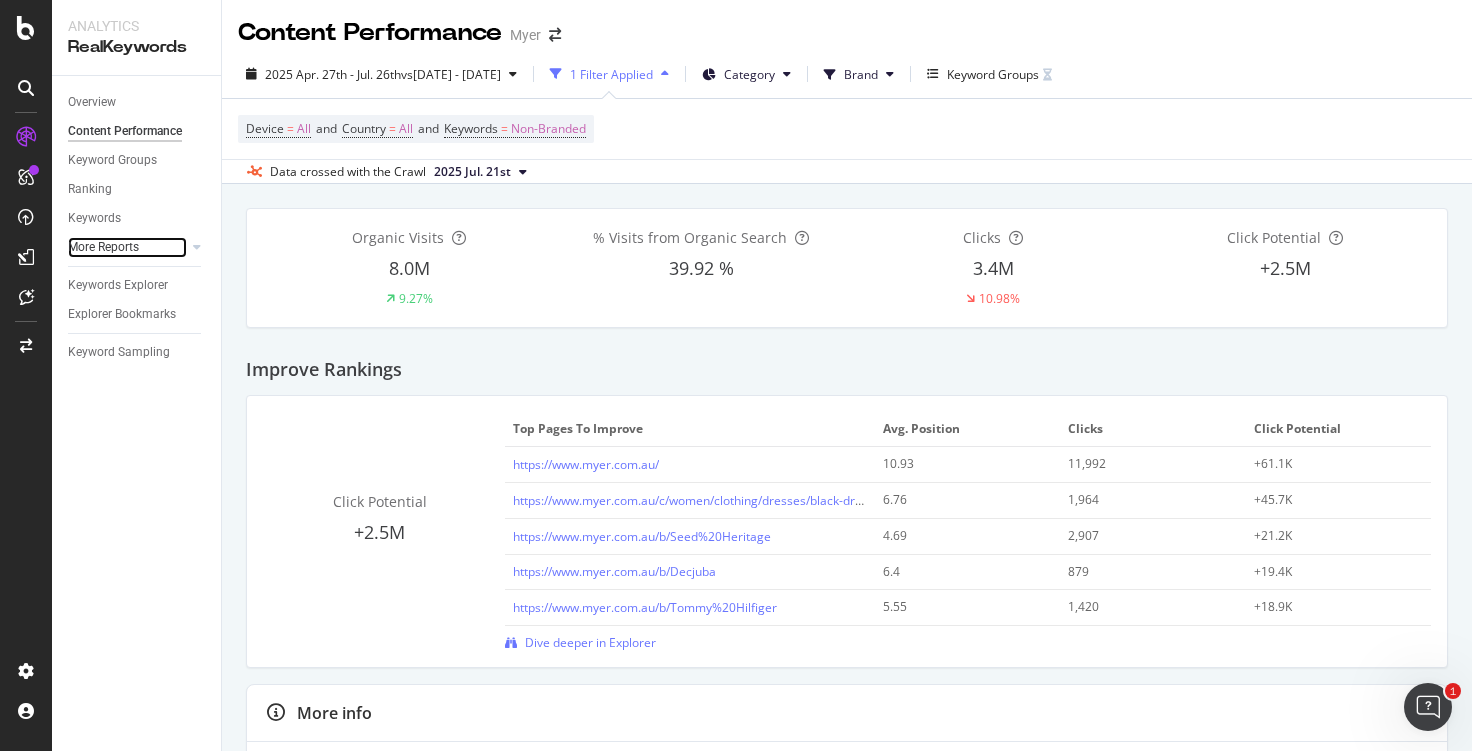 click at bounding box center (177, 247) 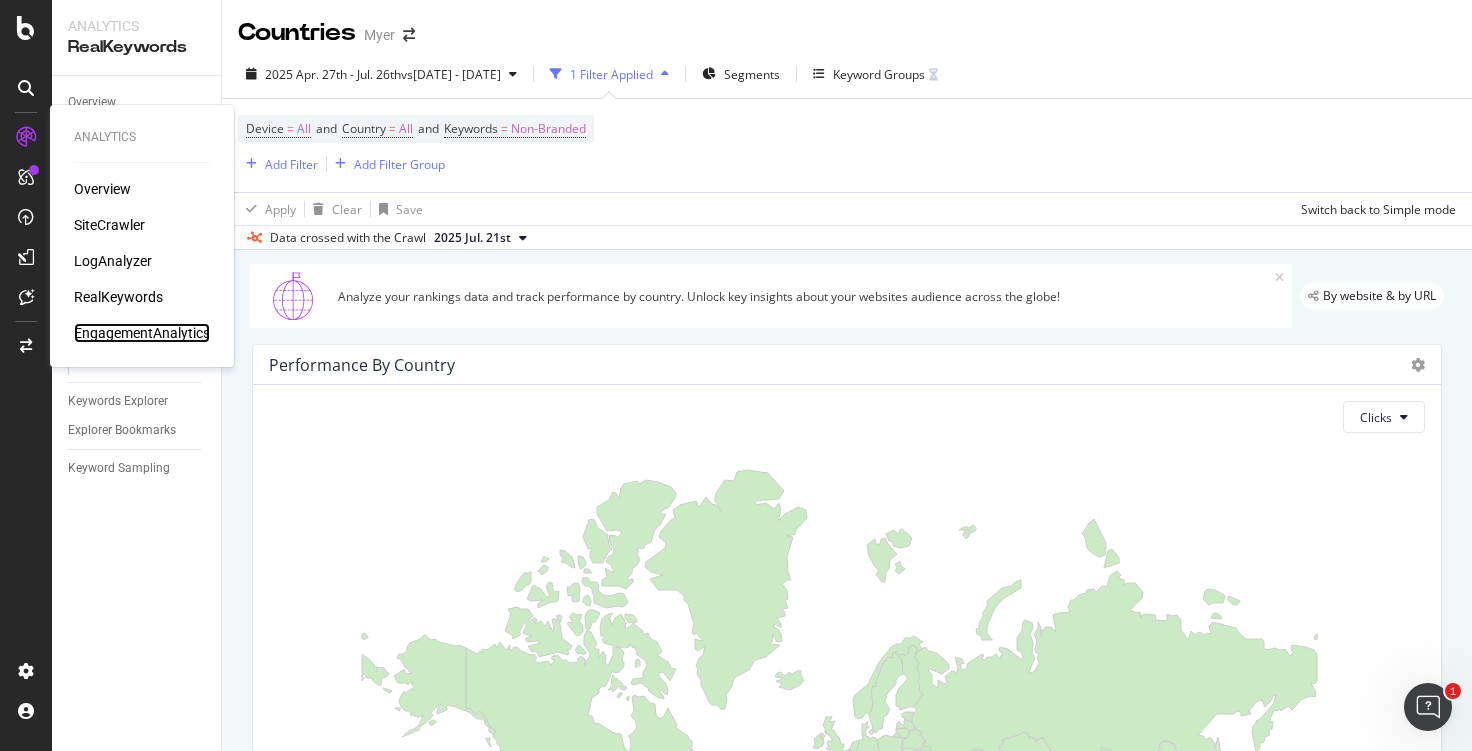 click on "EngagementAnalytics" at bounding box center [142, 333] 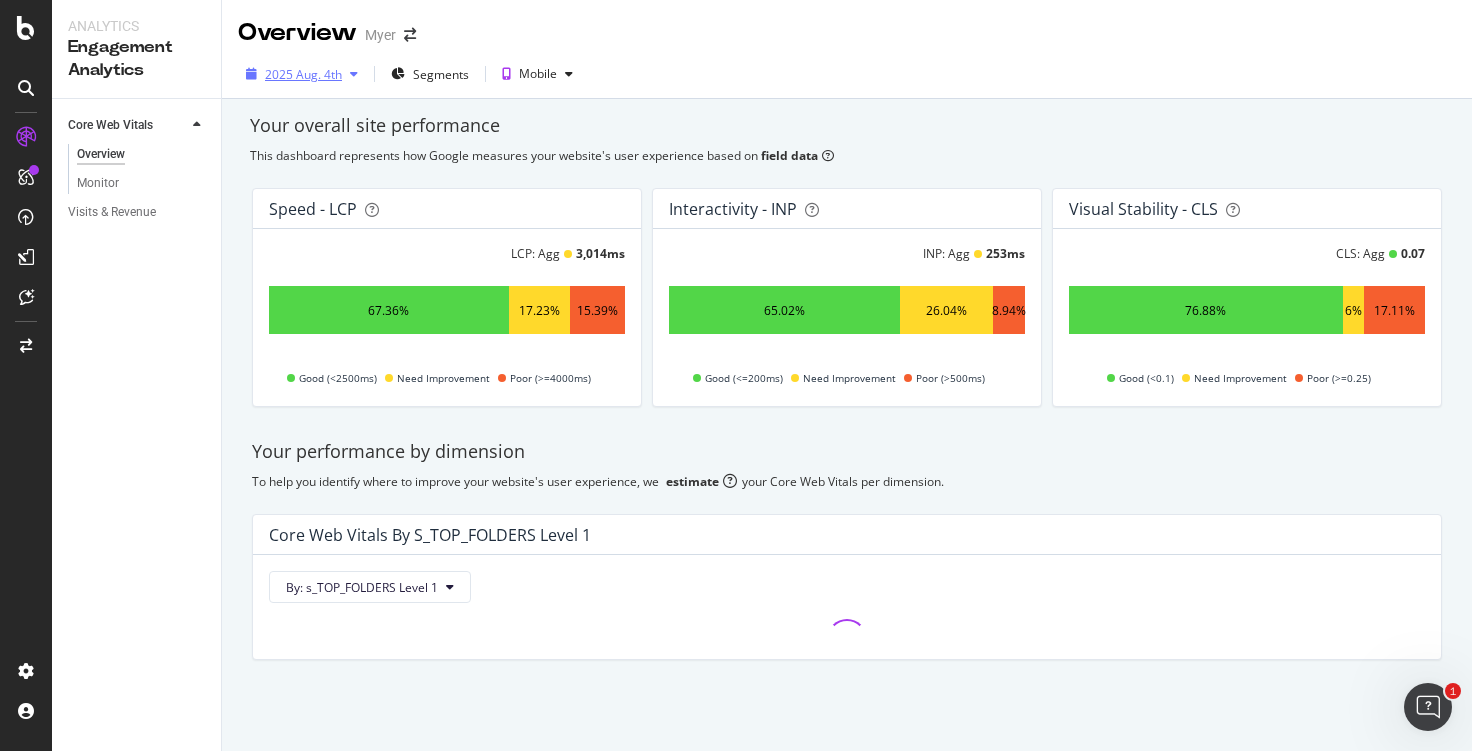 click on "2025 Aug. 4th" at bounding box center (303, 74) 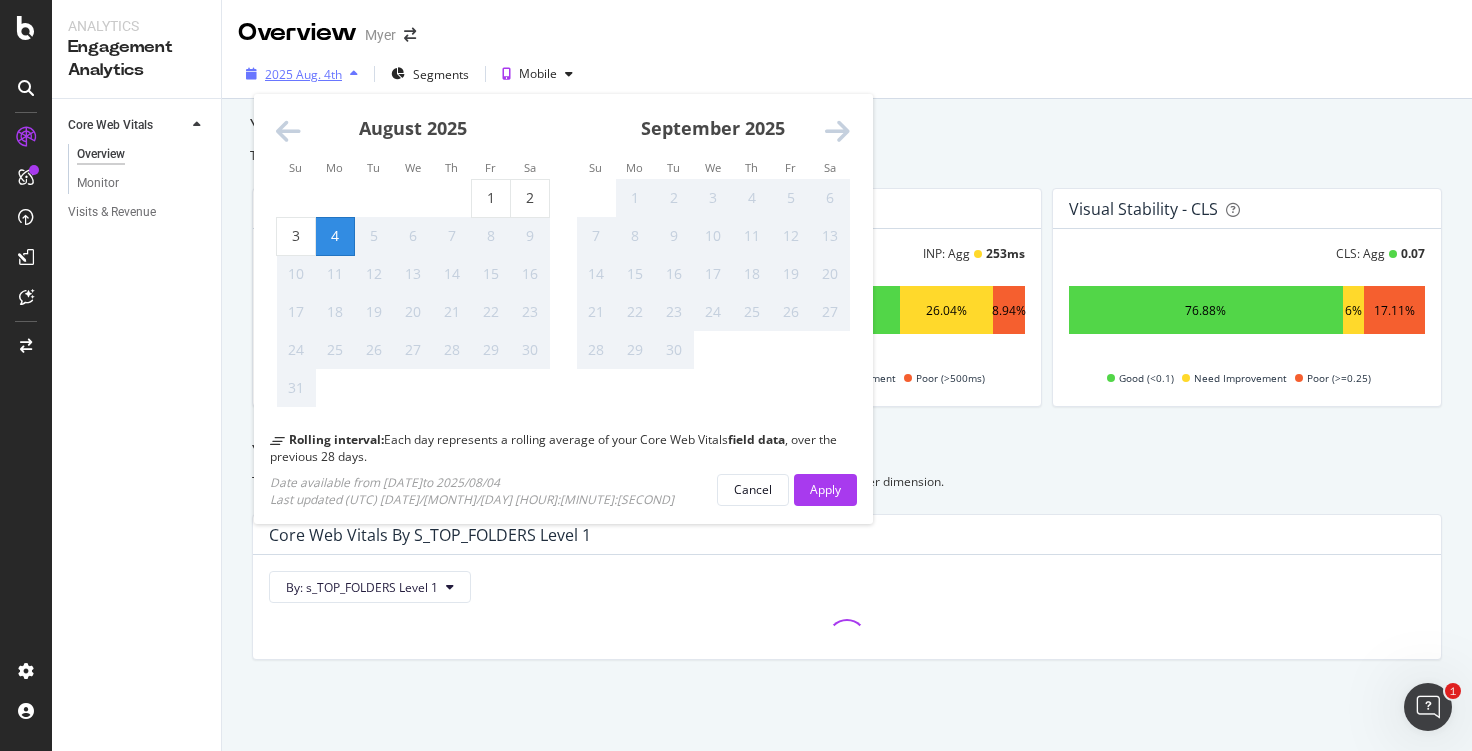 click on "2025 Aug. 4th" at bounding box center (303, 74) 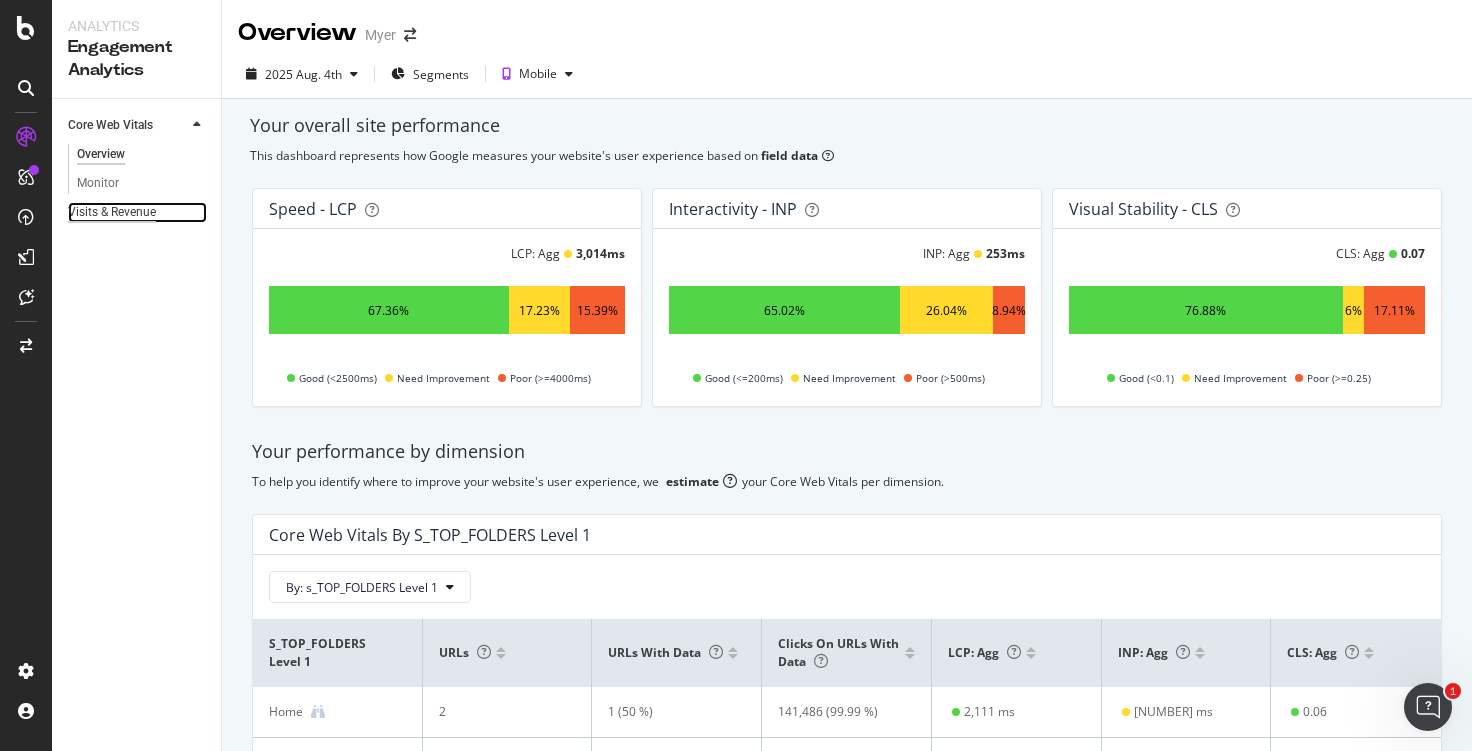 click on "Visits & Revenue" at bounding box center (112, 212) 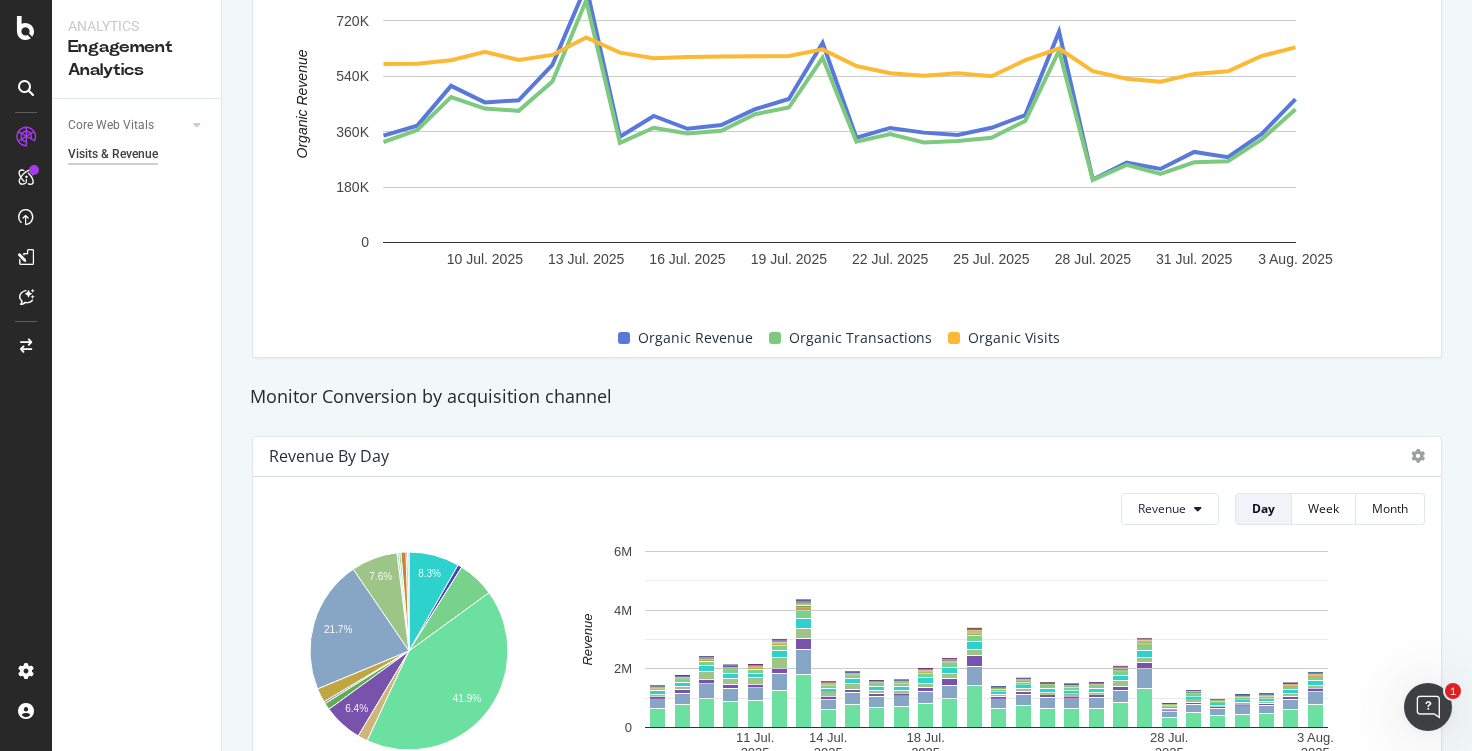 scroll, scrollTop: 0, scrollLeft: 0, axis: both 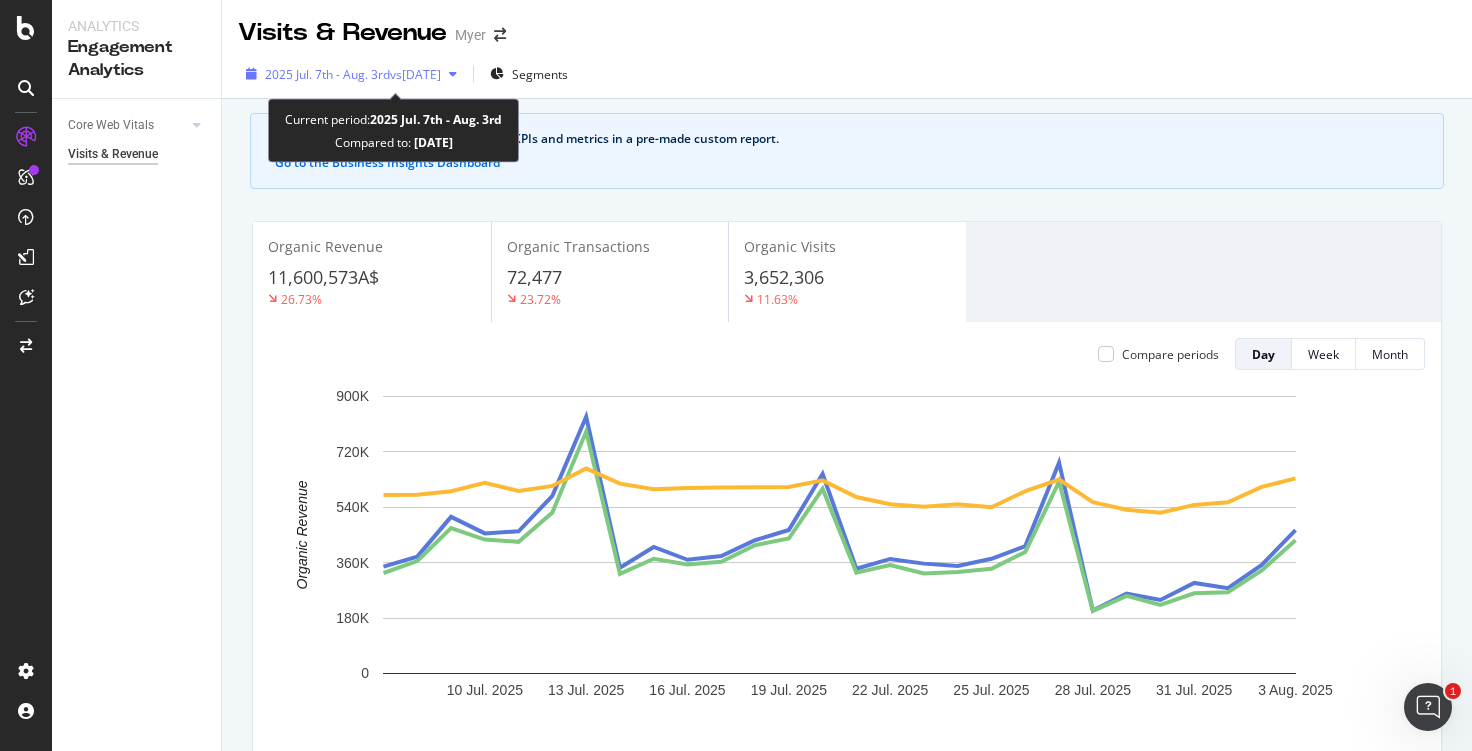 click on "[DATE] [MONTH] [DAY] - [MONTH] [DAY]  vs  [DATE] [MONTH] [DAY] - [MONTH] [DAY]" at bounding box center (351, 74) 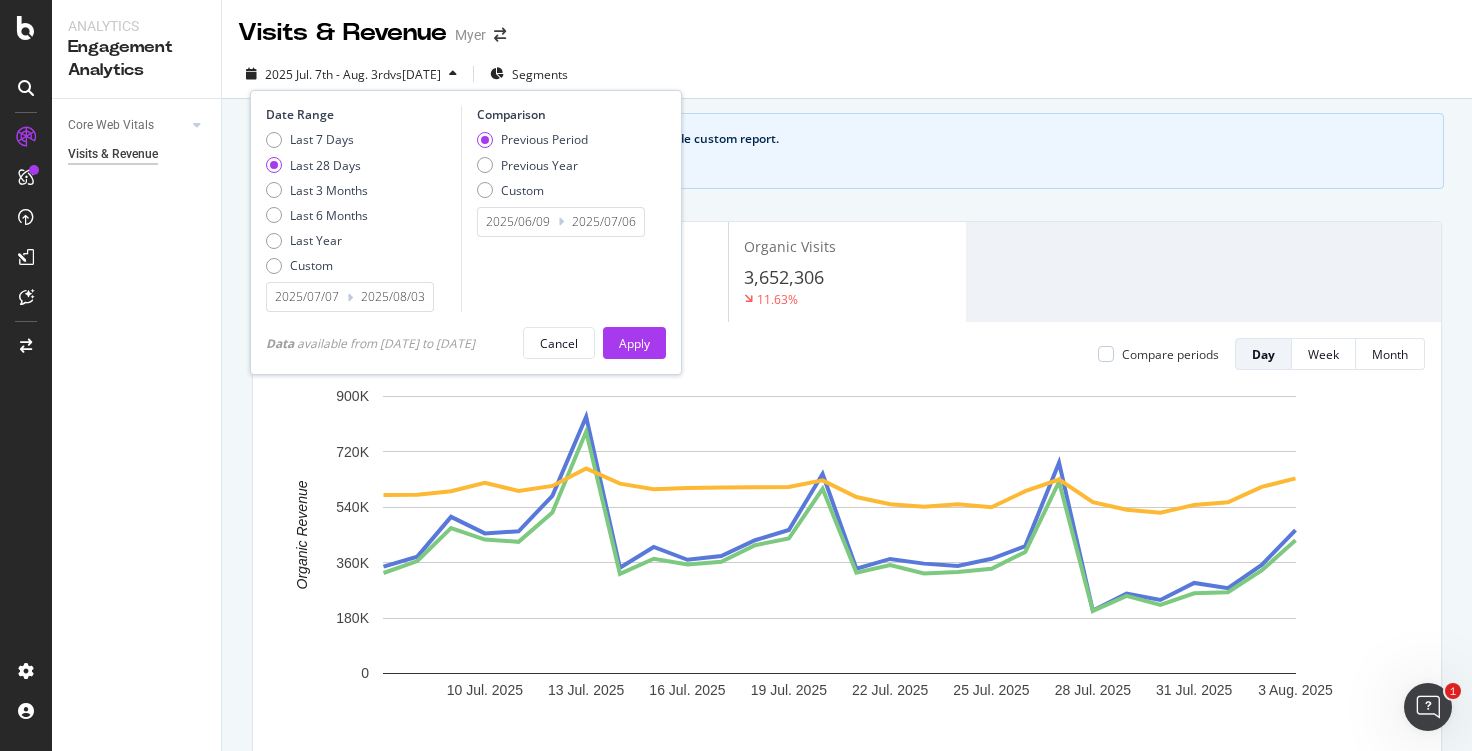 click on "2025/07/07" at bounding box center (307, 297) 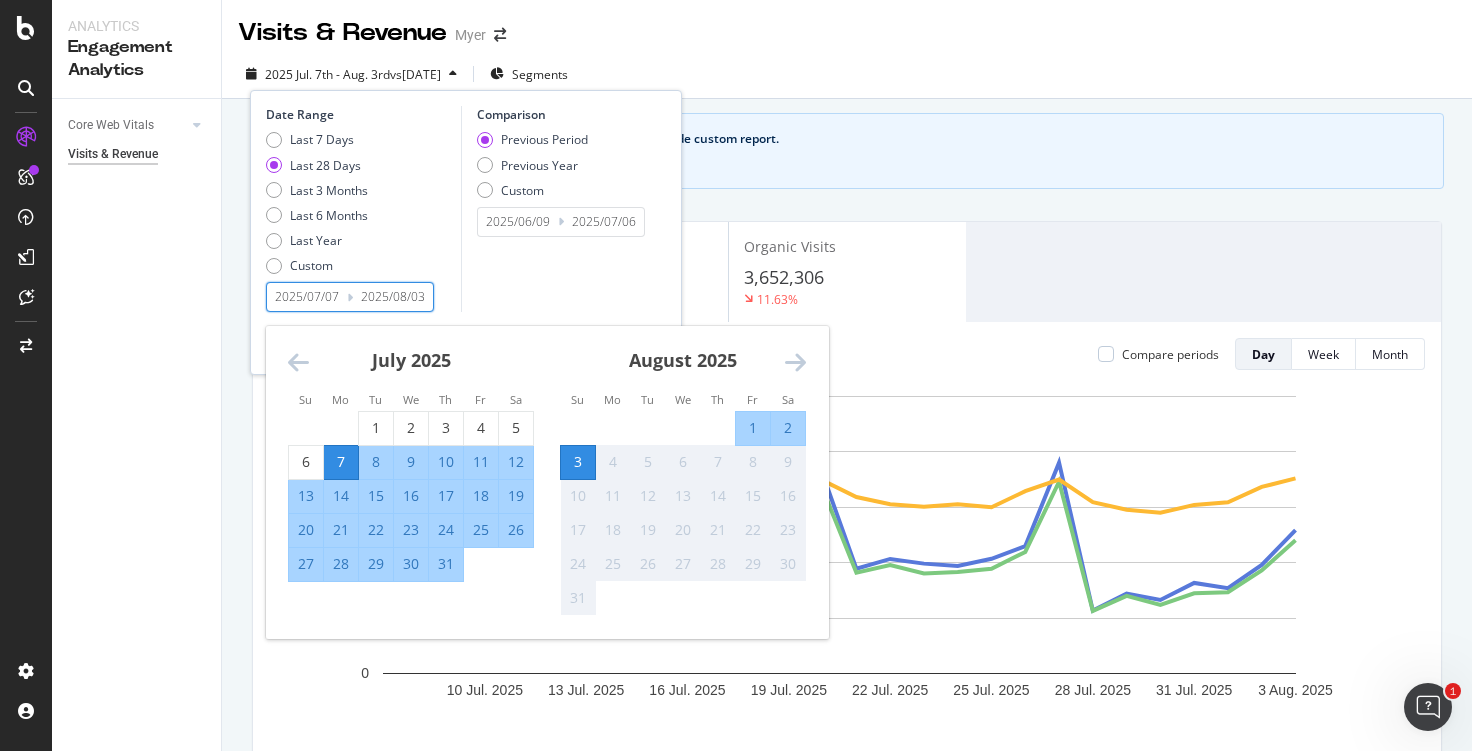 click at bounding box center [298, 362] 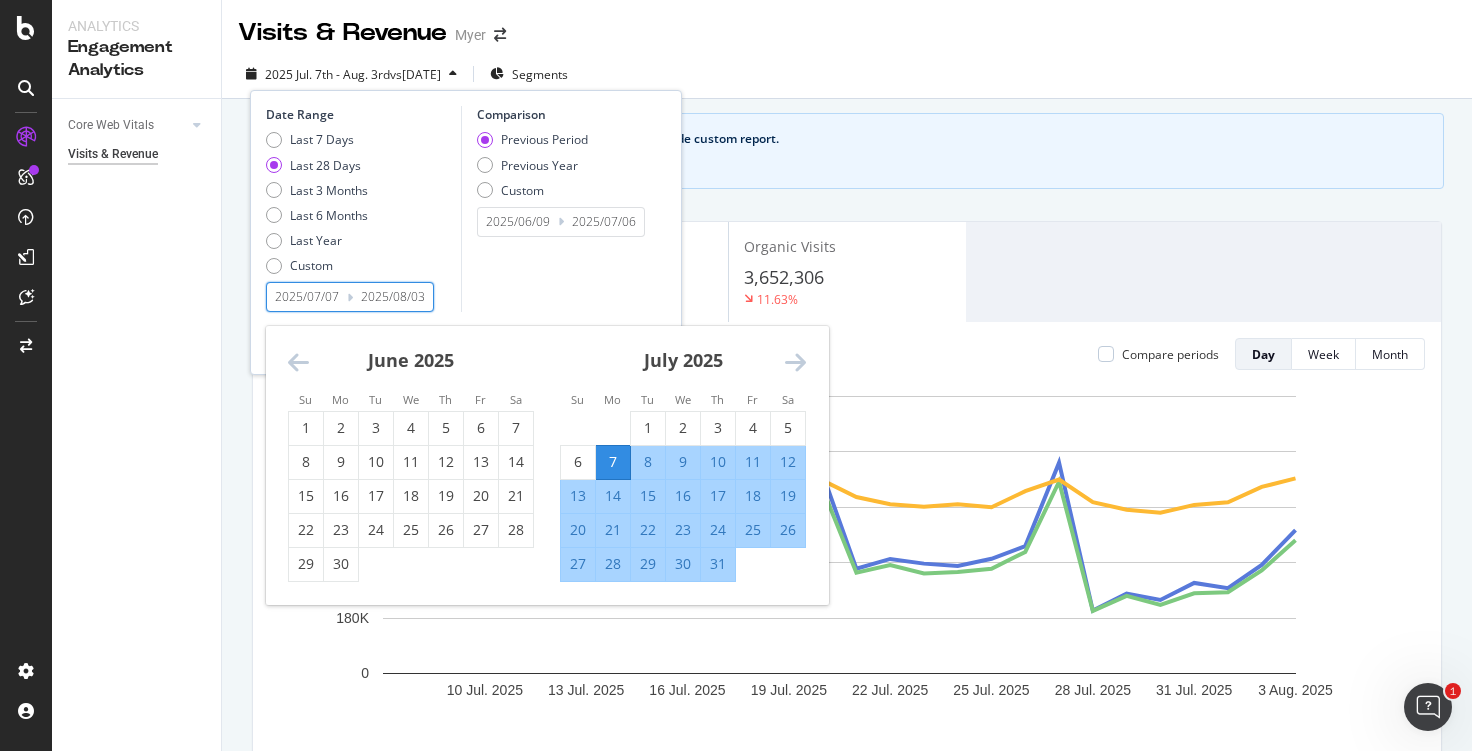 click at bounding box center (298, 362) 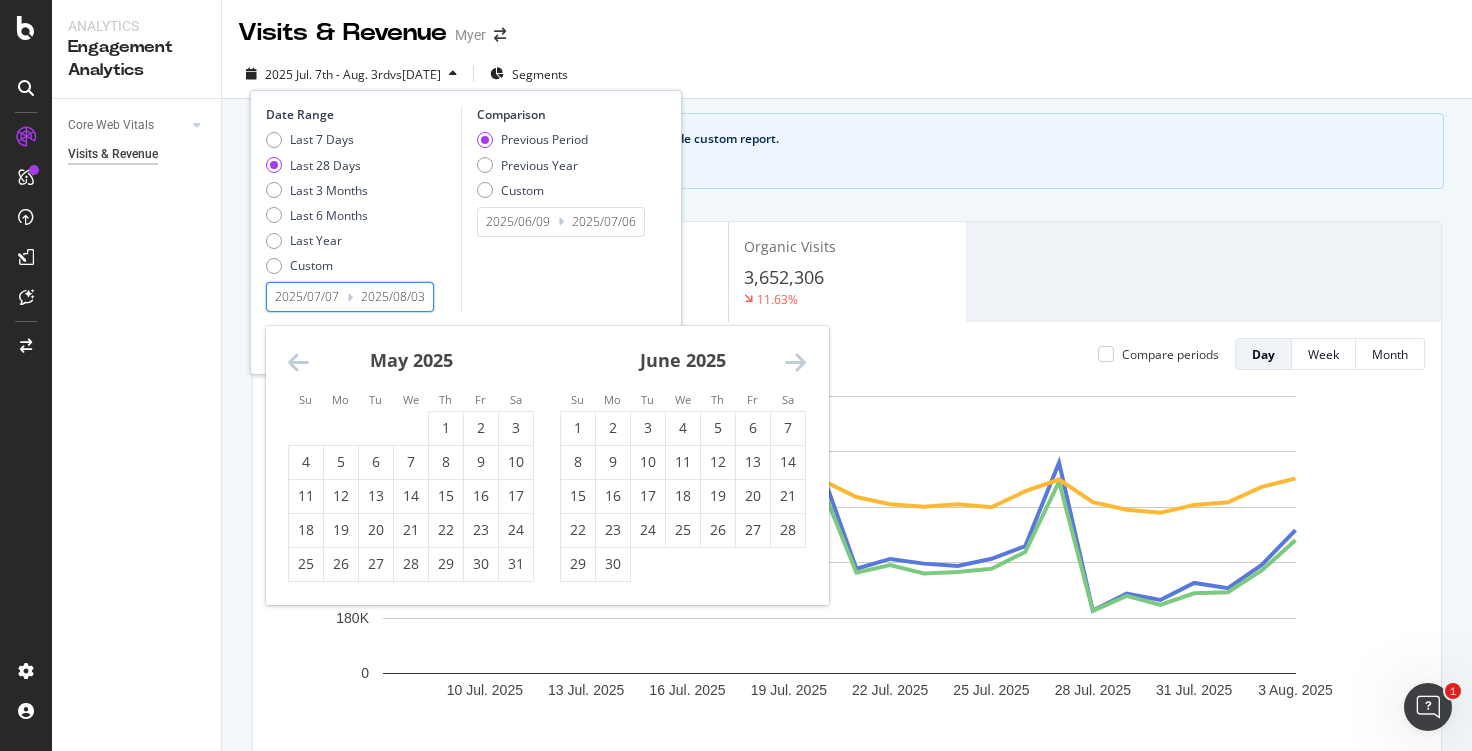 click at bounding box center [298, 362] 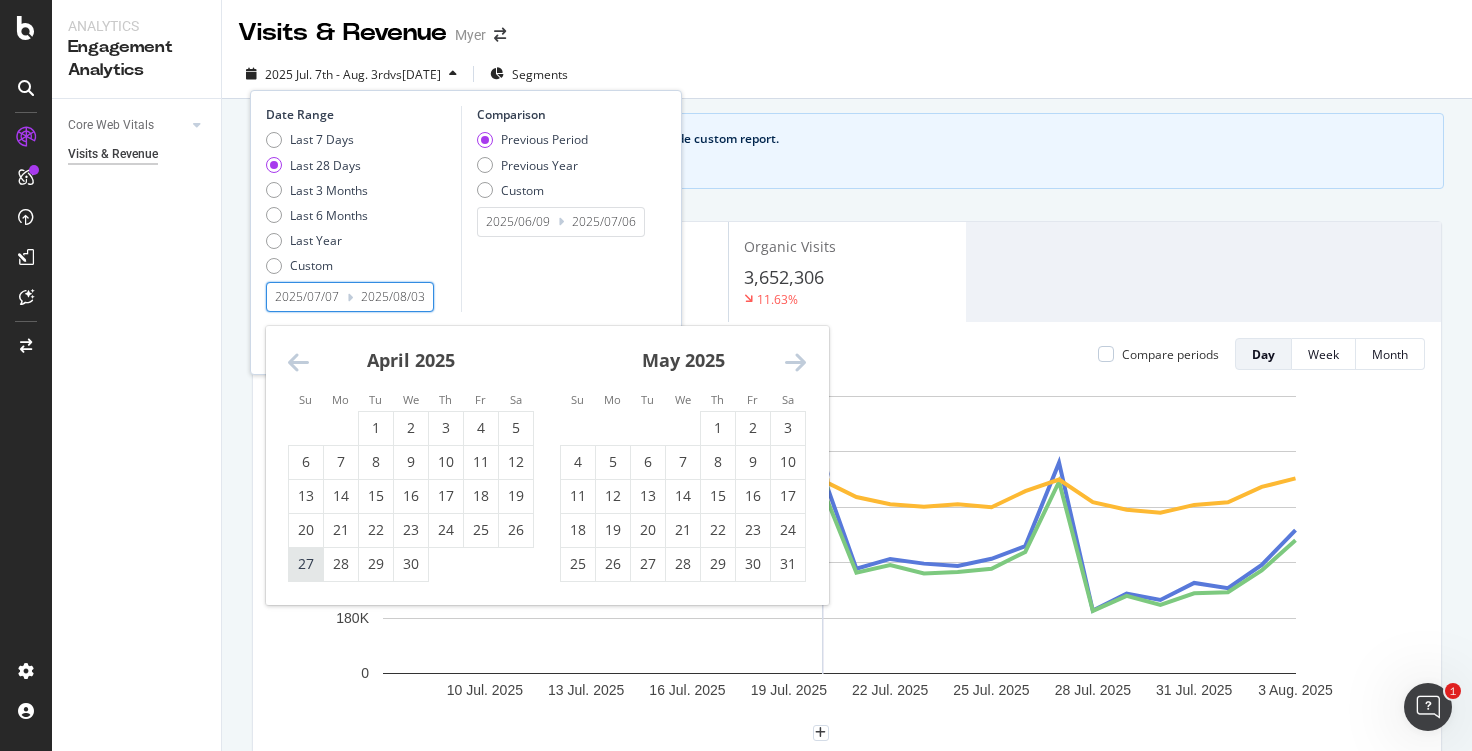 click on "27" at bounding box center (306, 564) 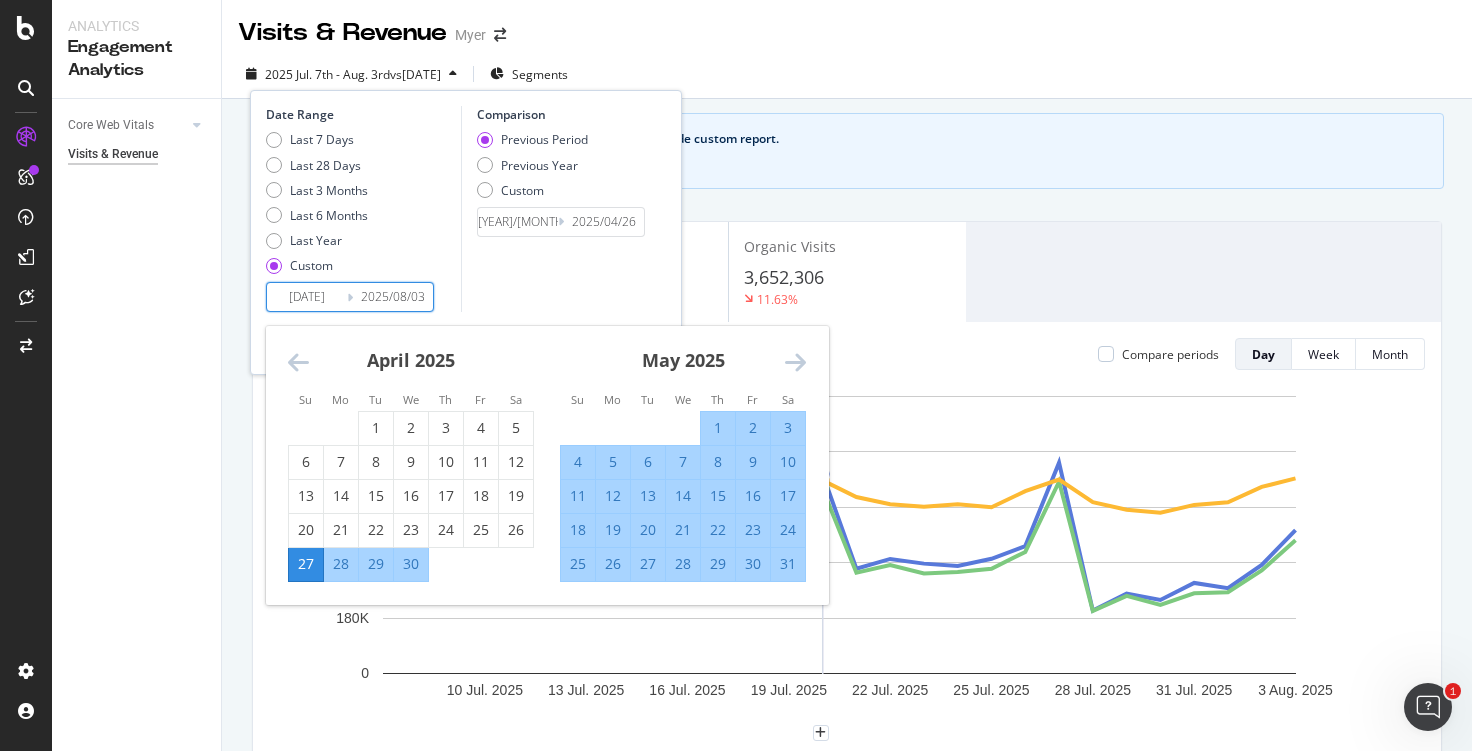 click on "May 2025" at bounding box center (683, 368) 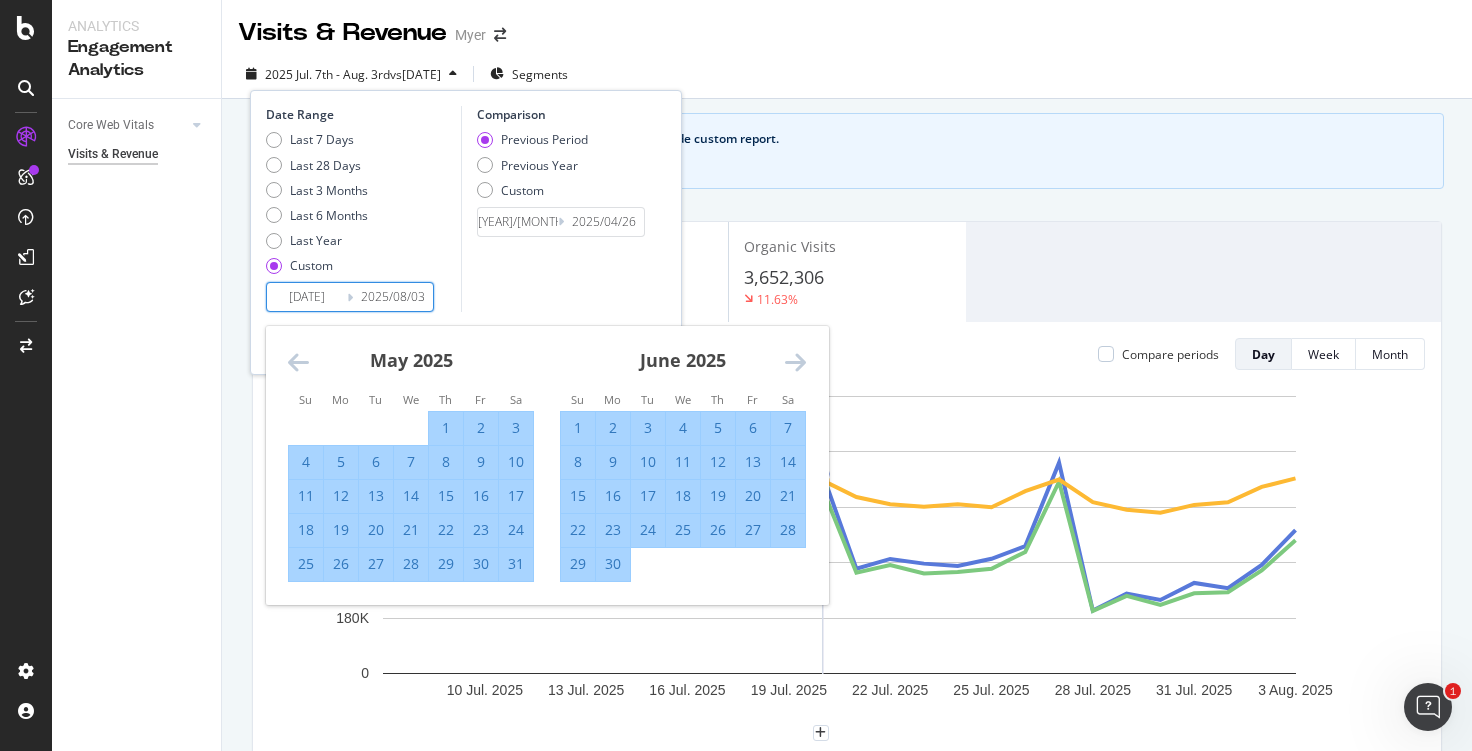 click at bounding box center [795, 362] 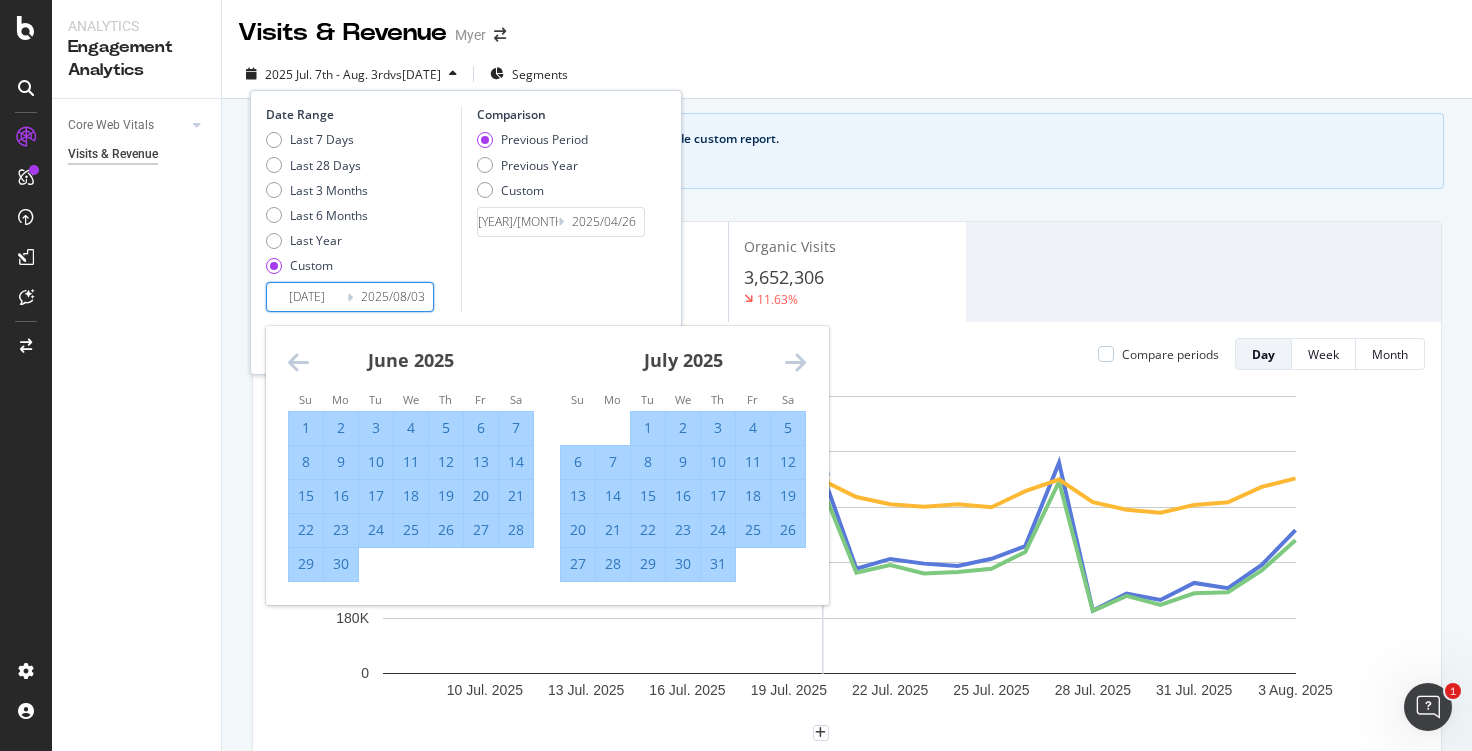 click on "26" at bounding box center [788, 530] 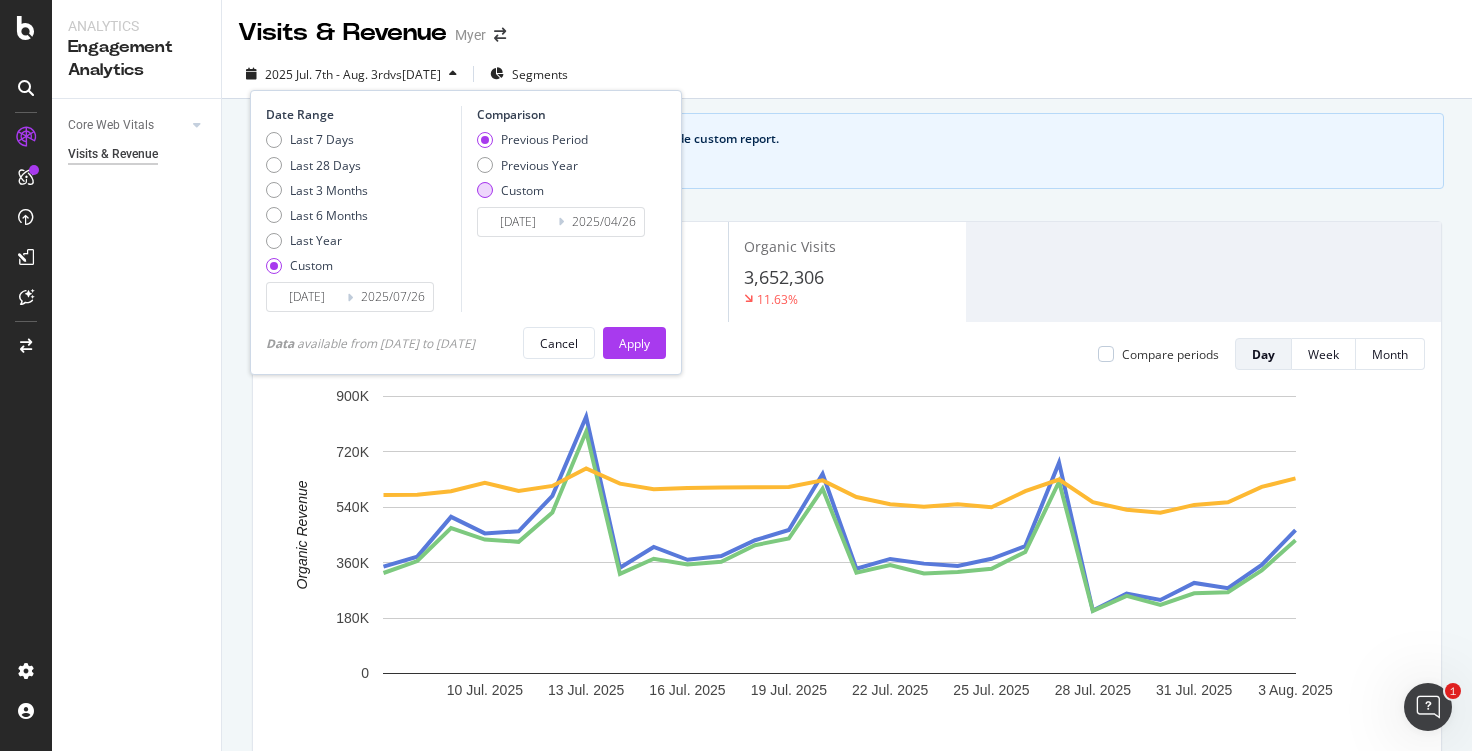 click on "Custom" at bounding box center (522, 190) 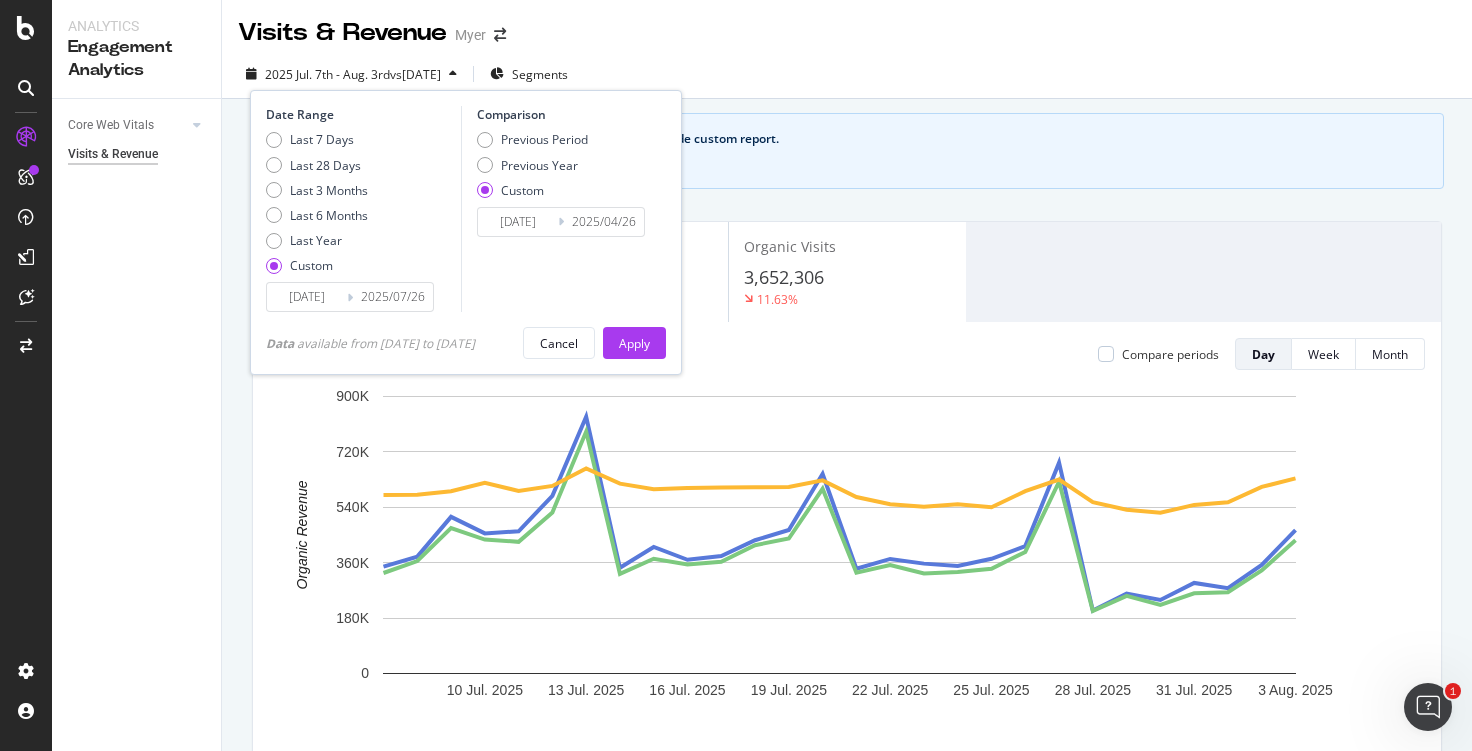 click on "[DATE]" at bounding box center [518, 222] 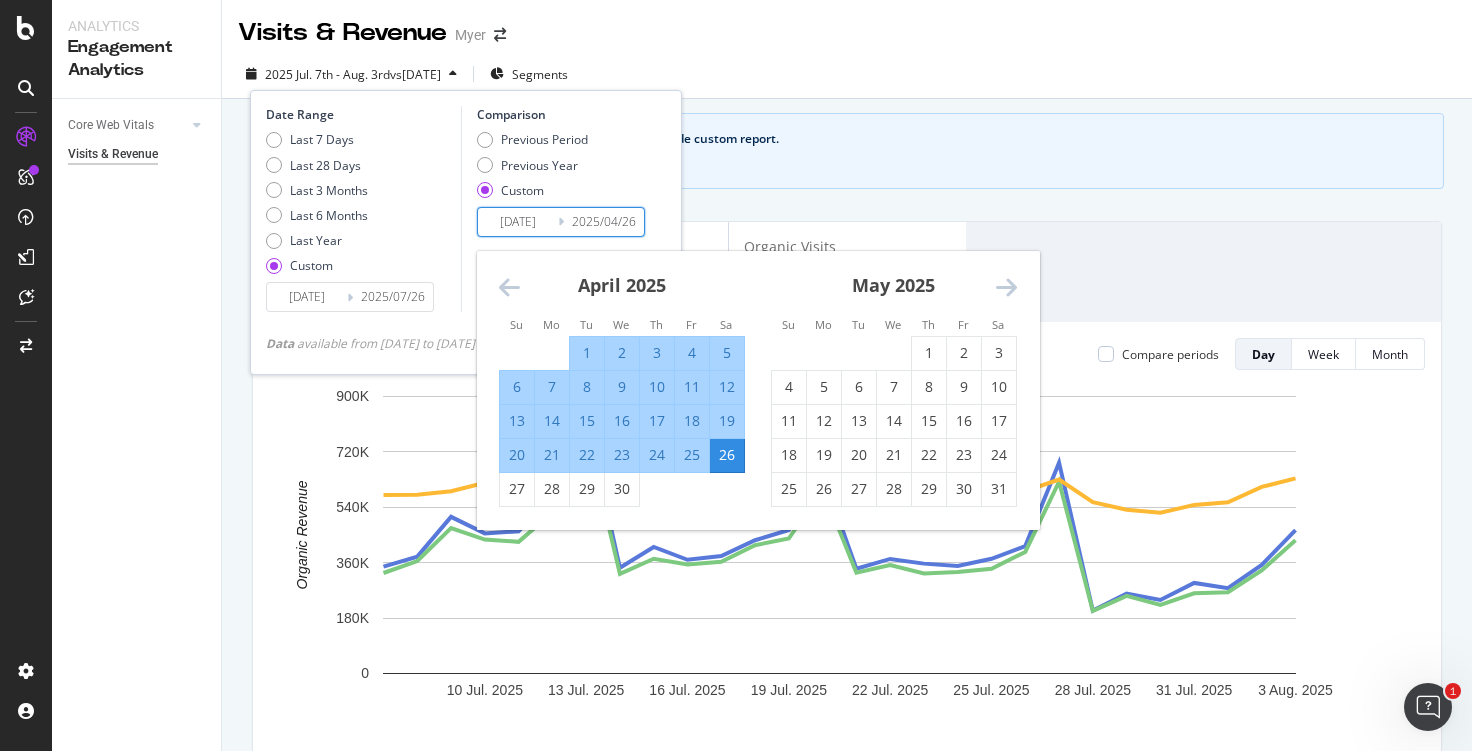 click at bounding box center (509, 287) 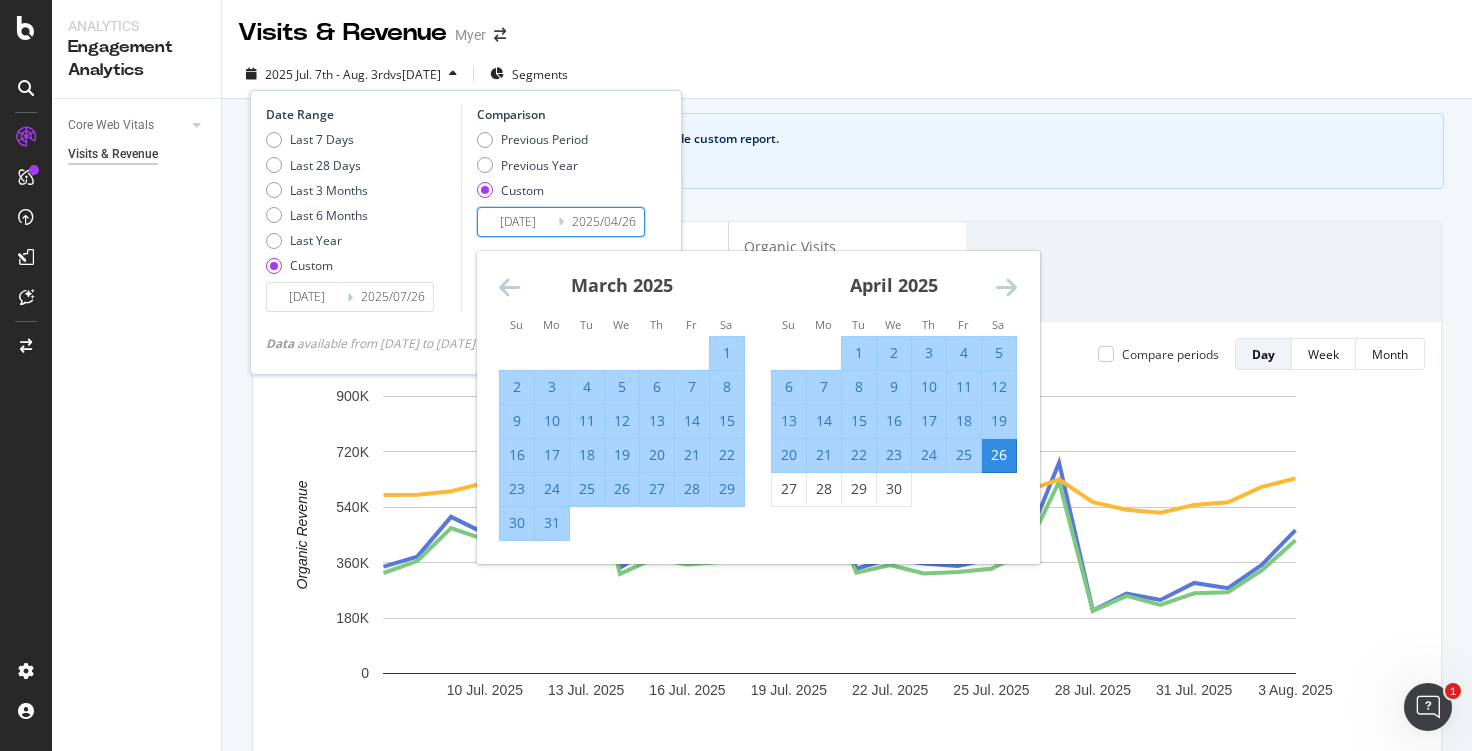 click at bounding box center [509, 287] 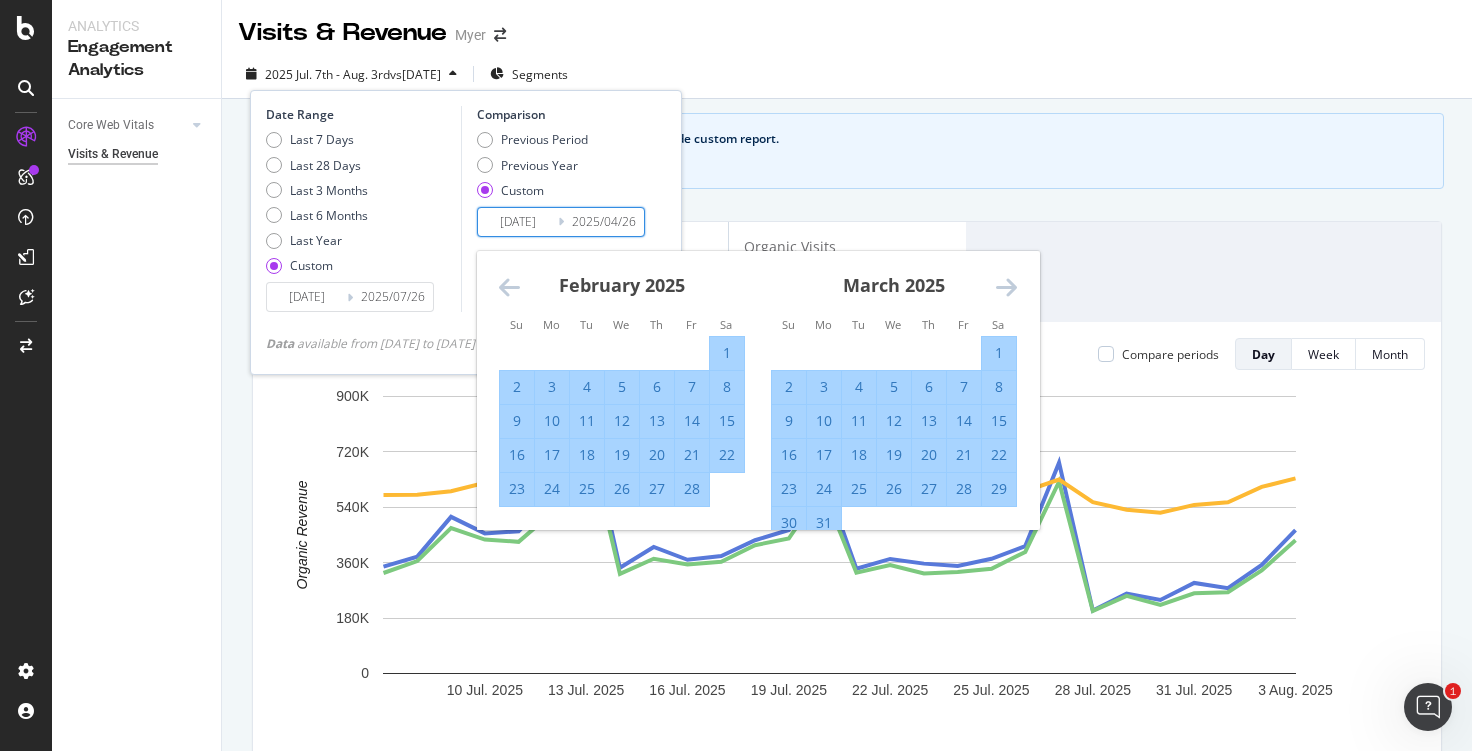 click at bounding box center [509, 287] 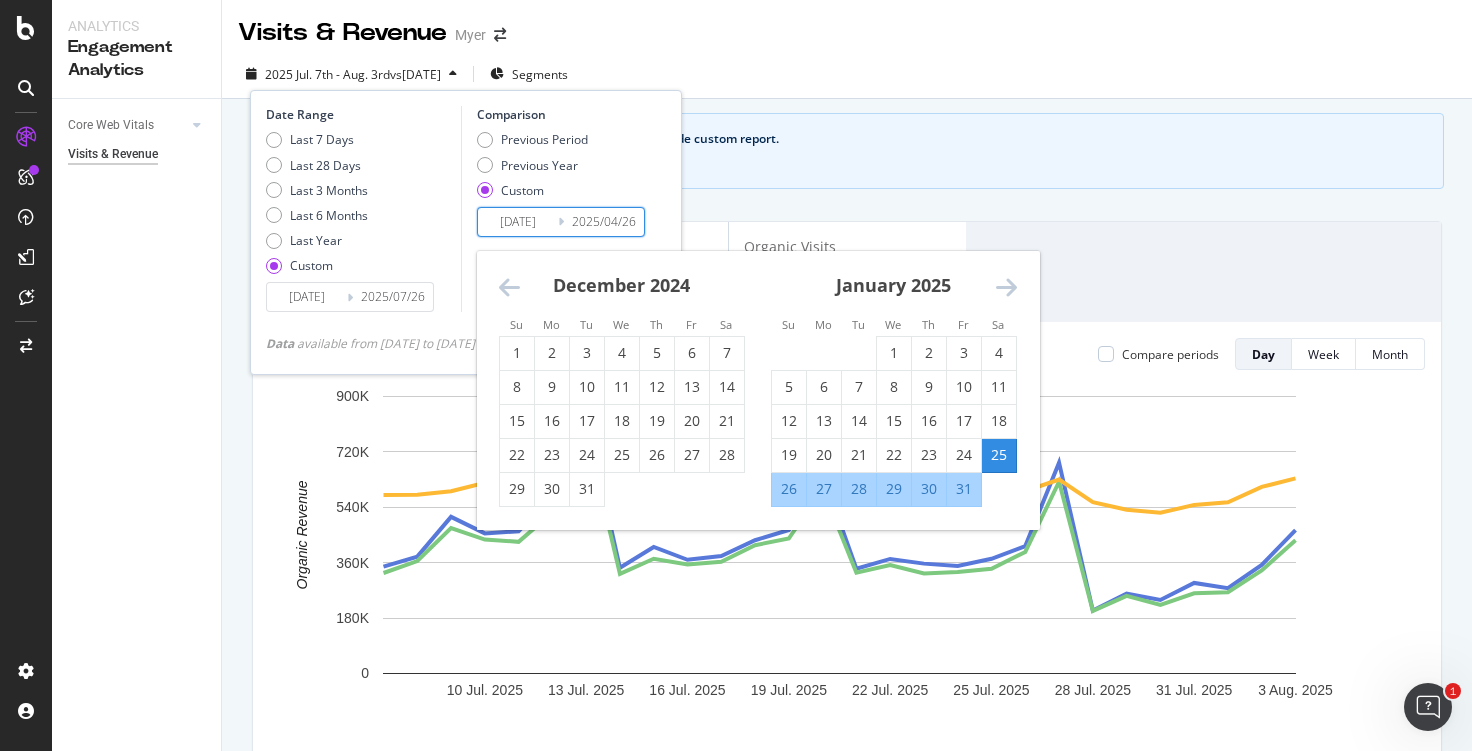 click at bounding box center (509, 287) 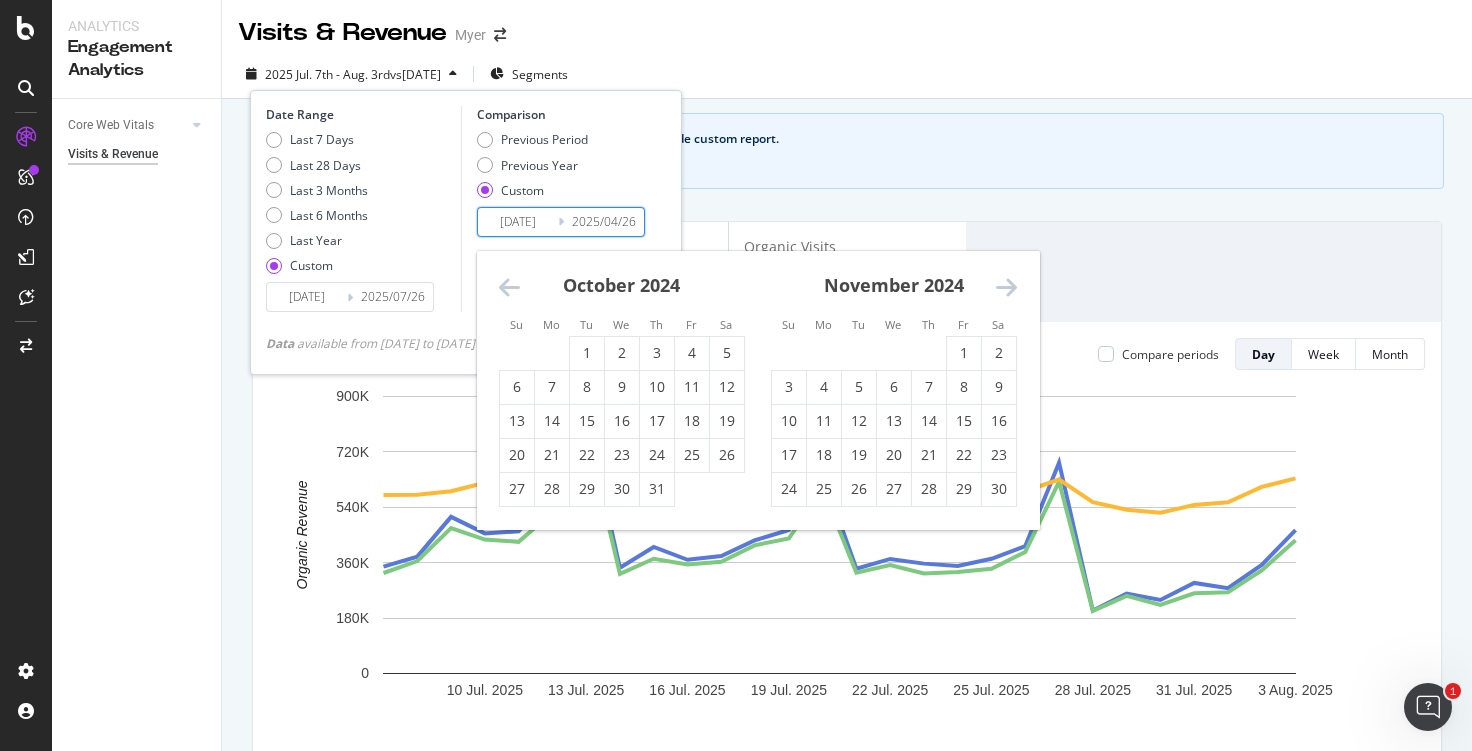 click at bounding box center [509, 287] 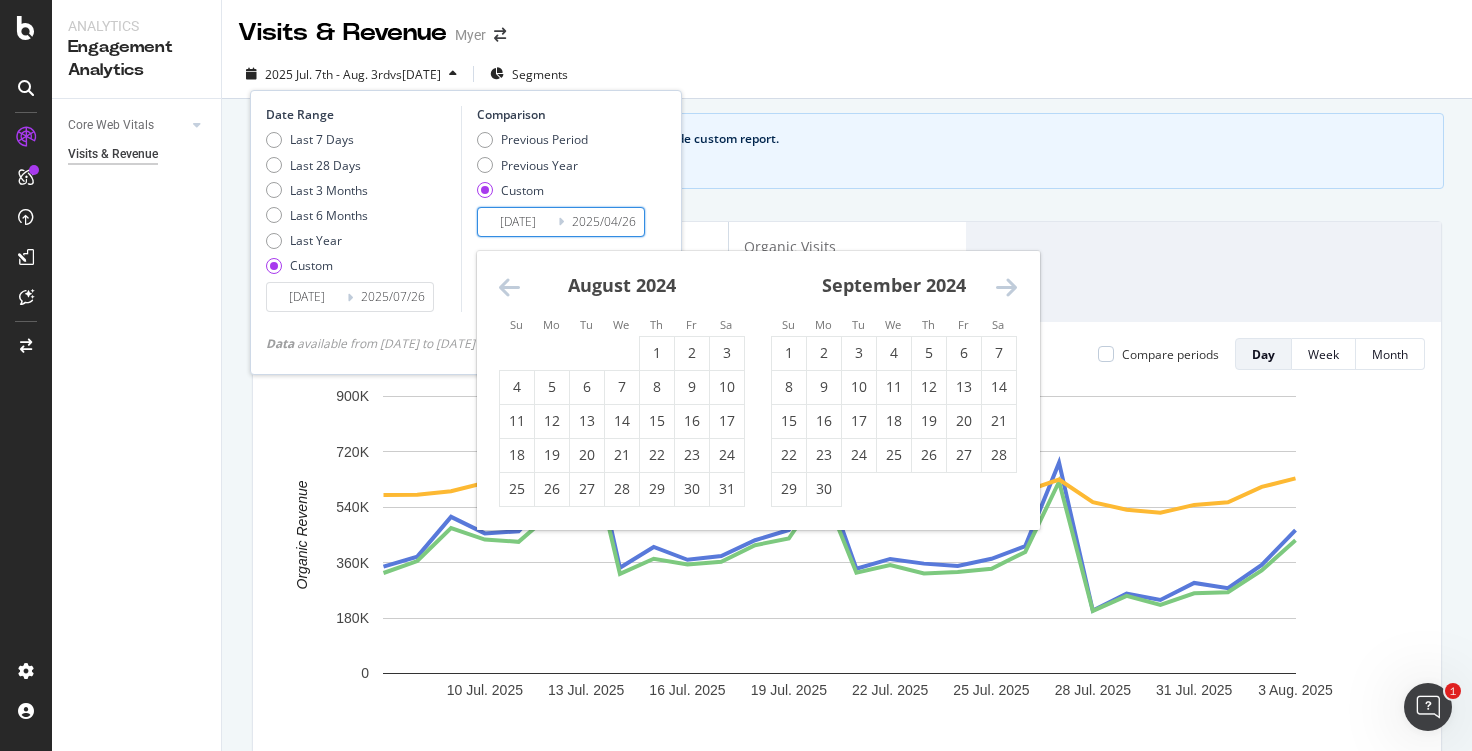 click at bounding box center [509, 287] 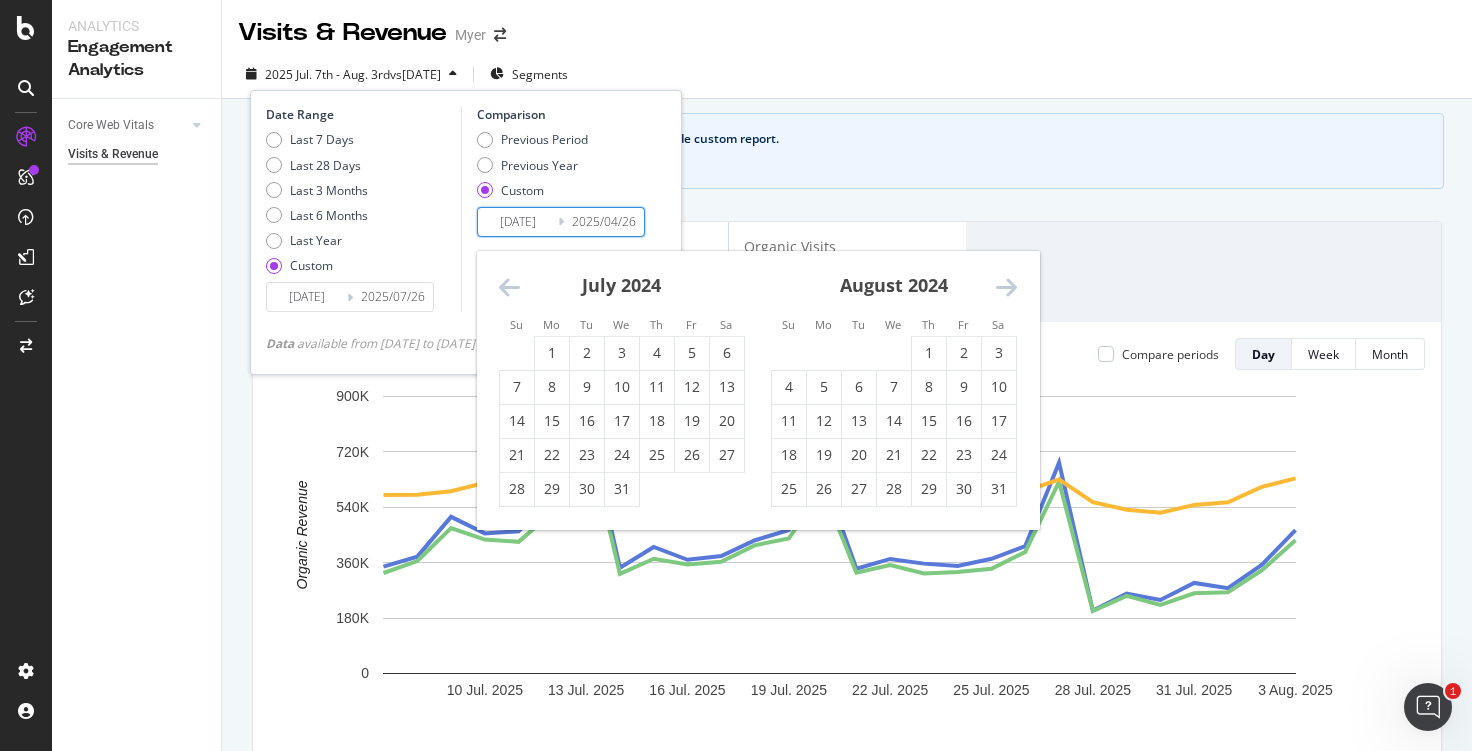 click at bounding box center (509, 287) 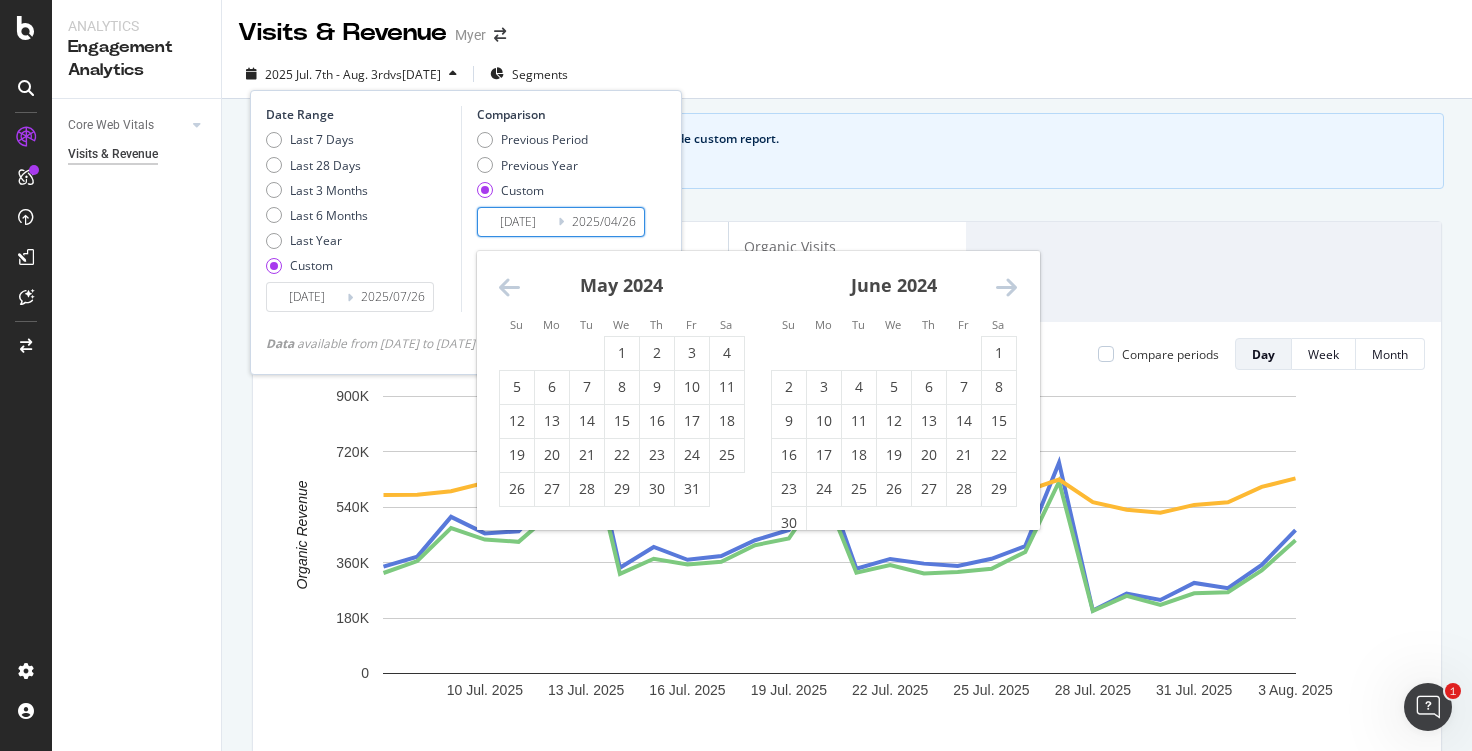 click at bounding box center [509, 287] 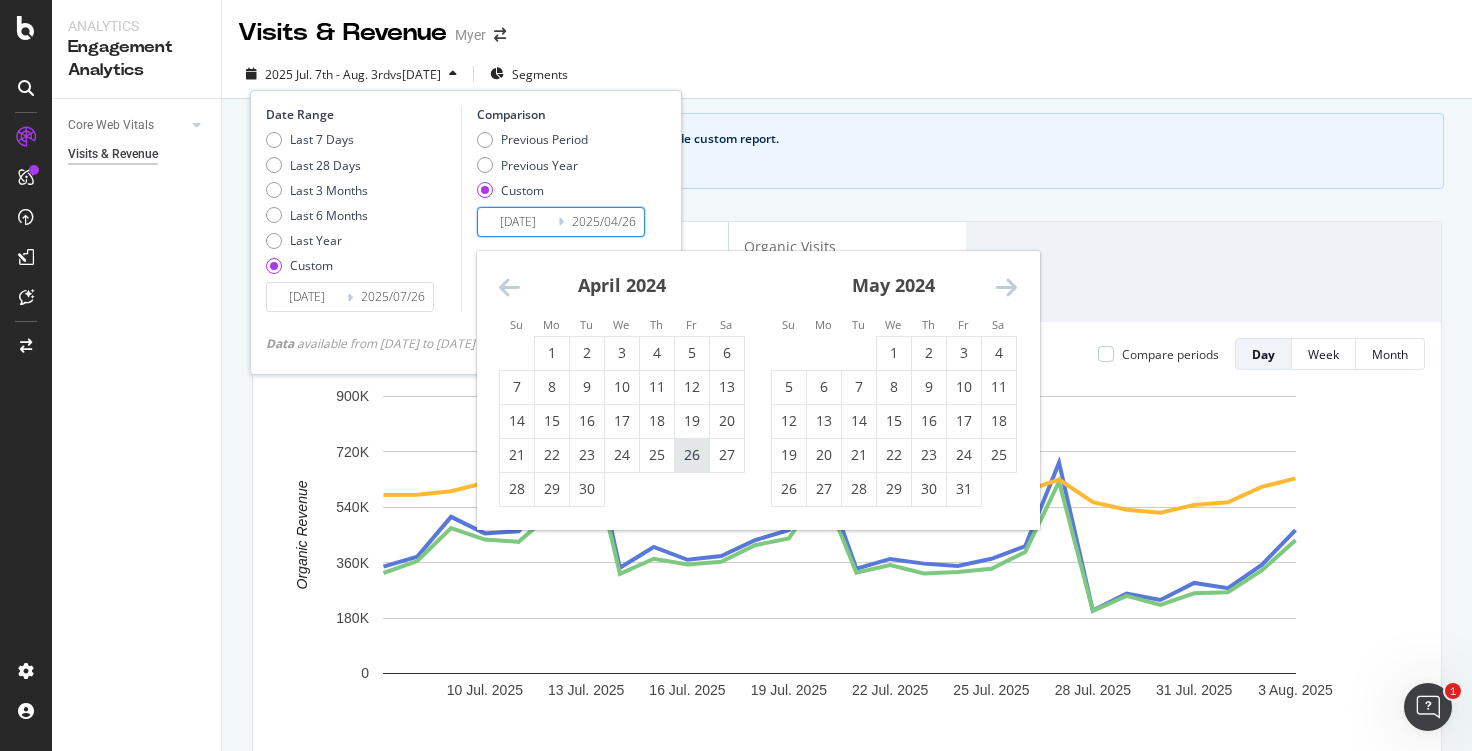 click on "26" at bounding box center [692, 455] 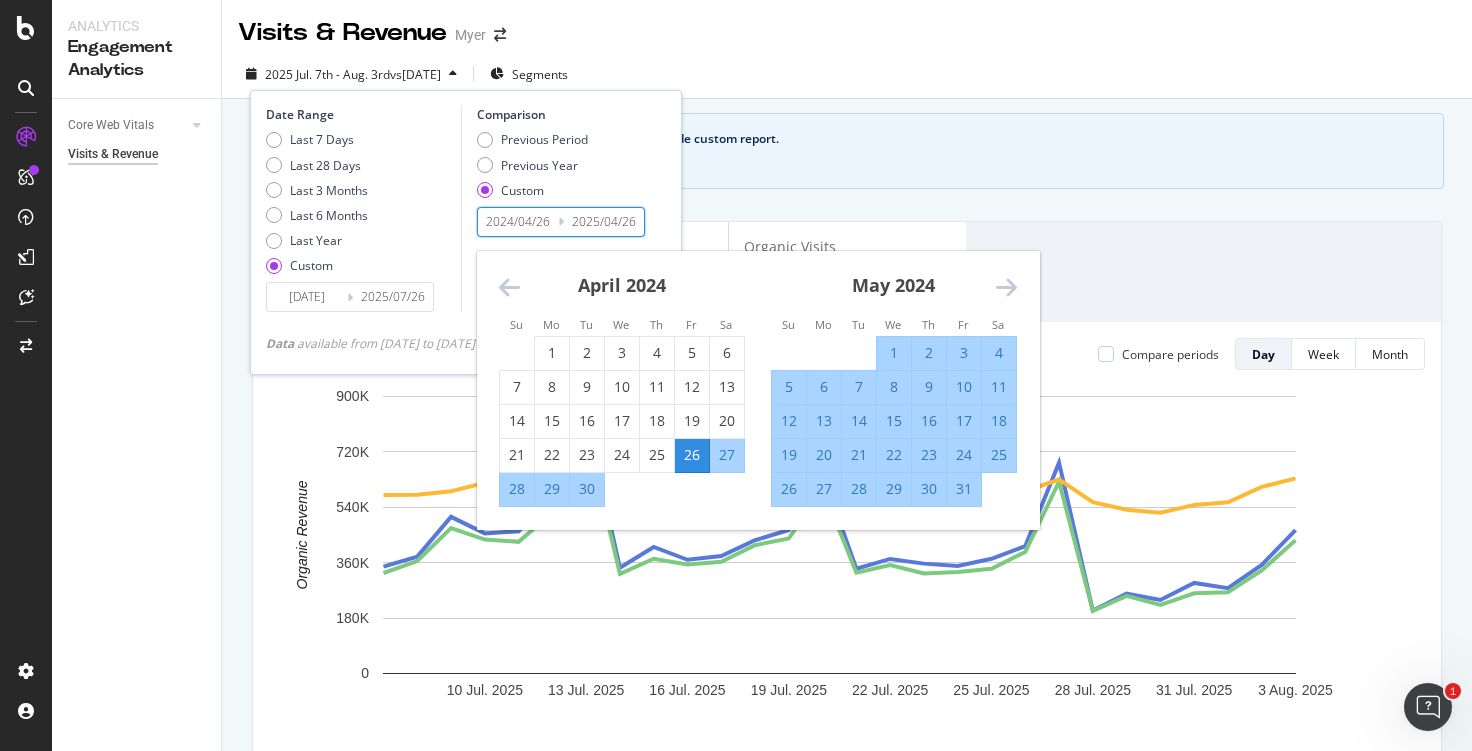 click at bounding box center [1006, 287] 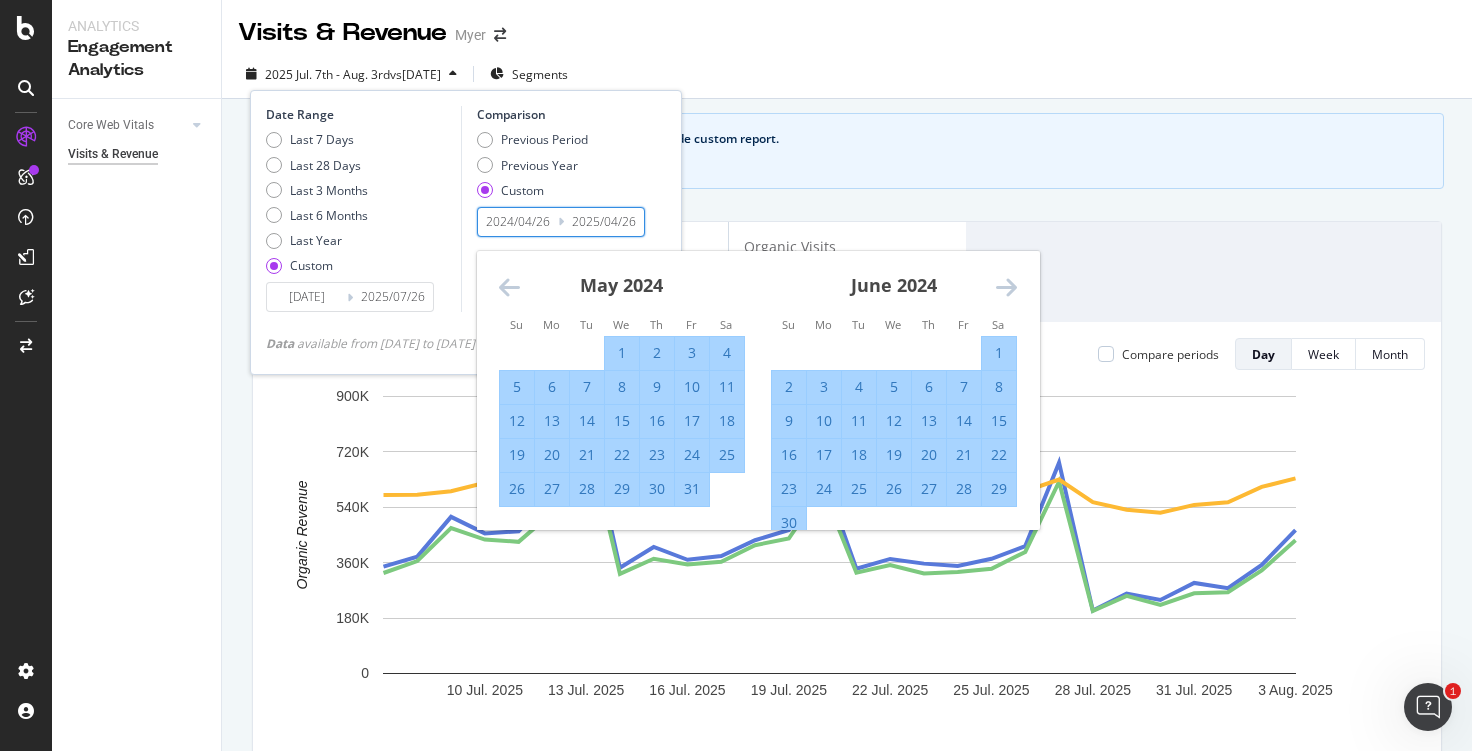 click at bounding box center [1006, 287] 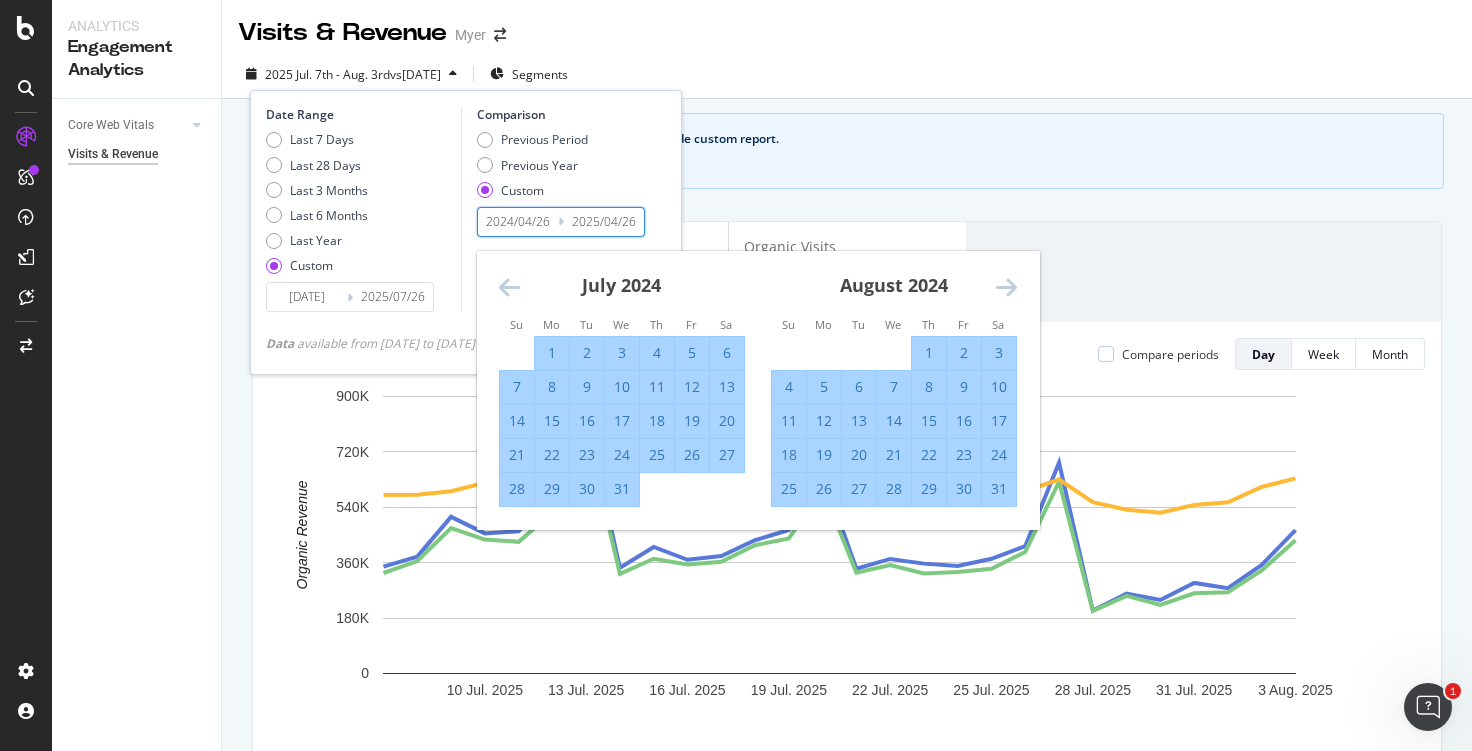 click at bounding box center (1006, 287) 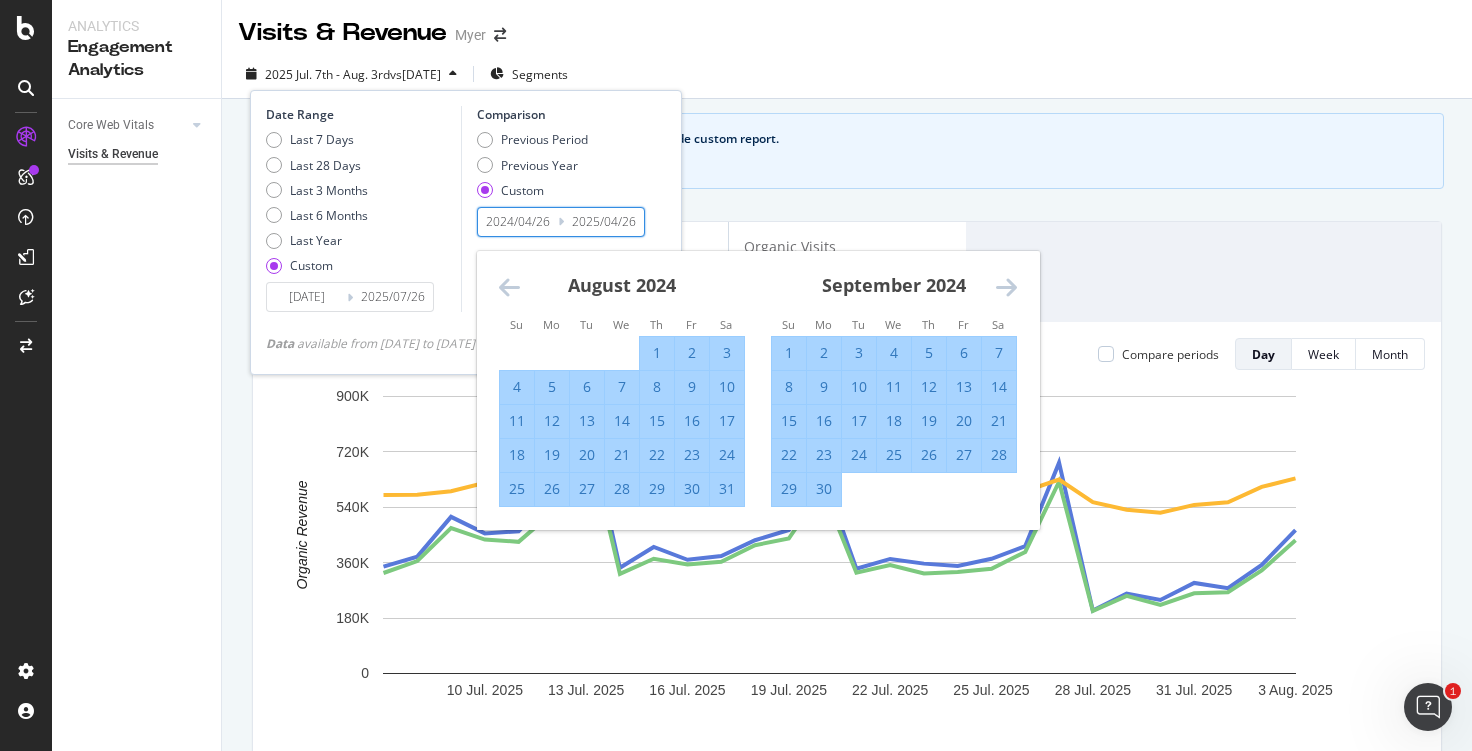 click on "August 2024" at bounding box center [622, 293] 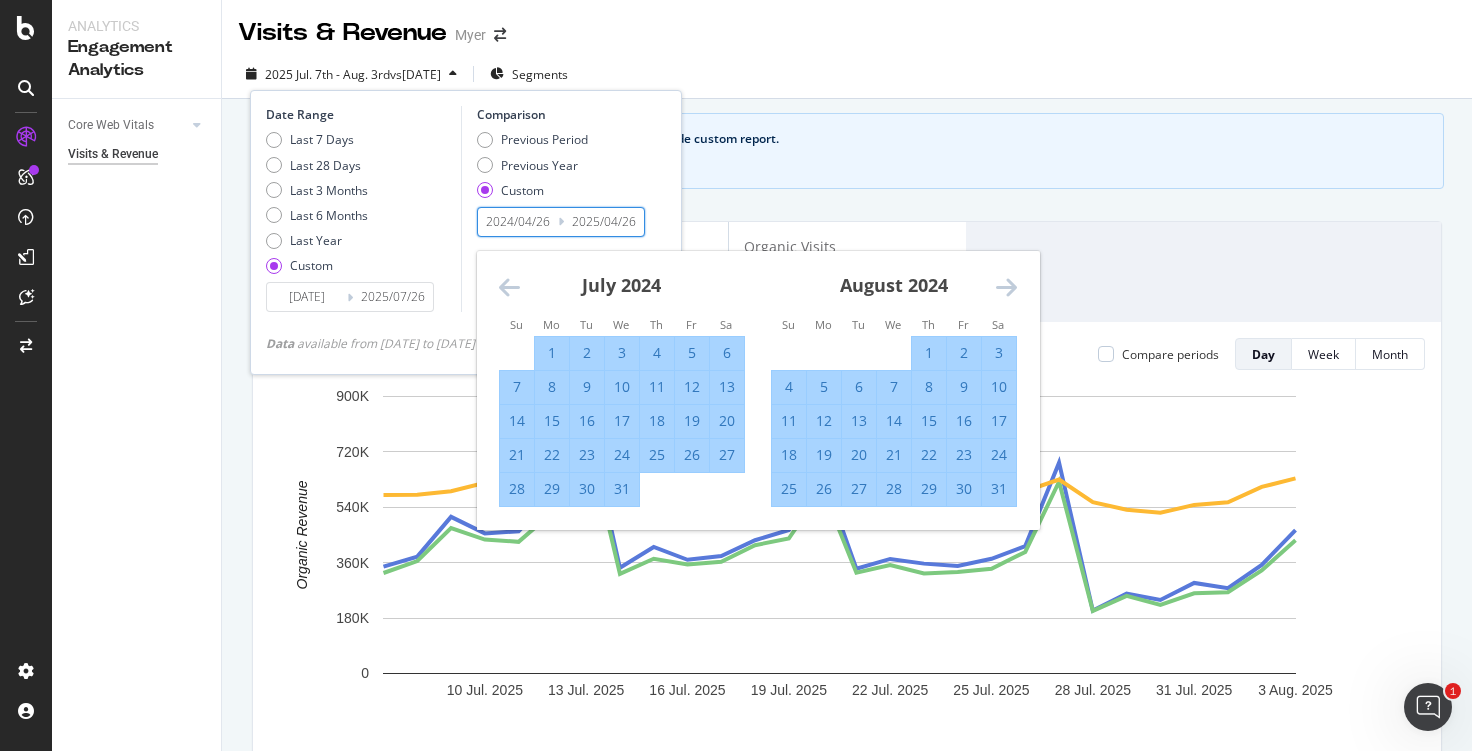 click on "26" at bounding box center [692, 455] 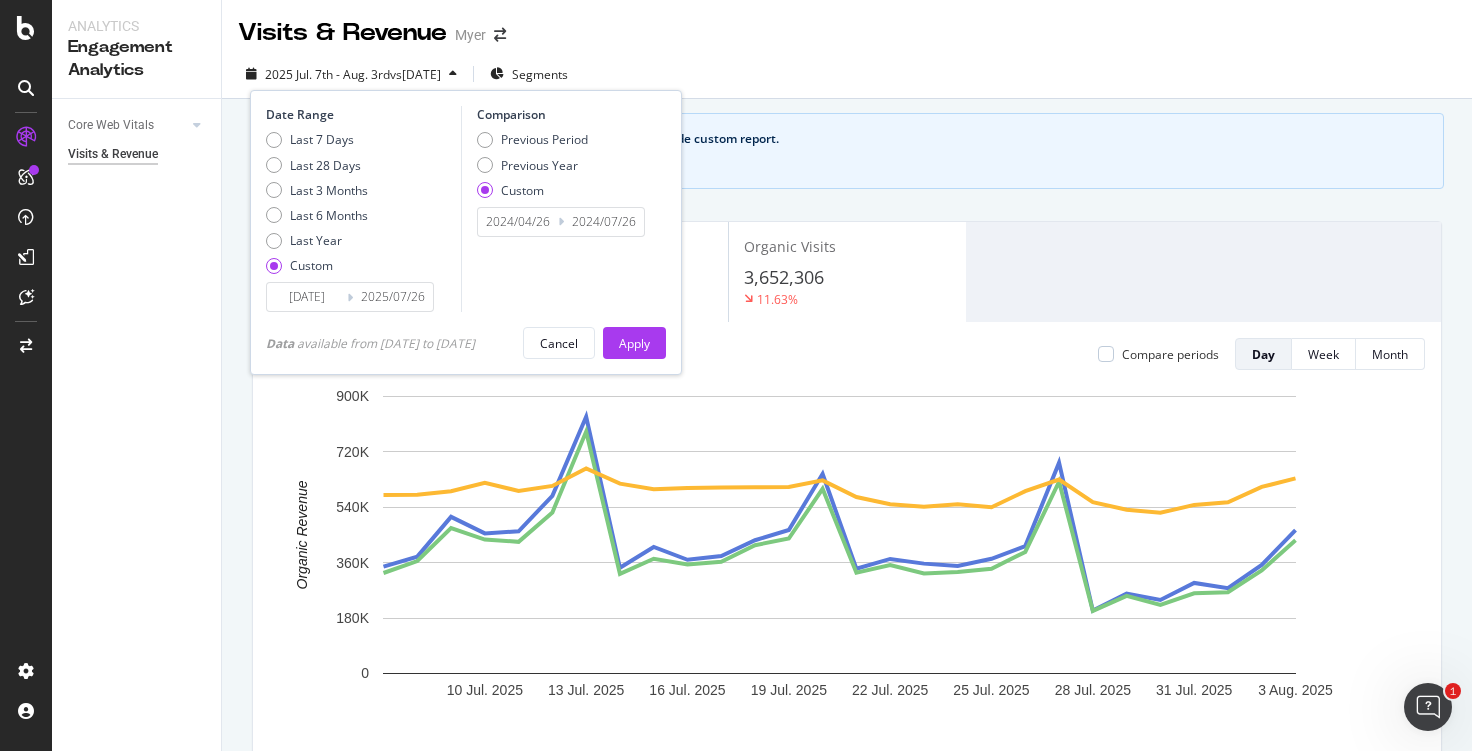 click on "Previous Period Previous Year Custom" at bounding box center [532, 168] 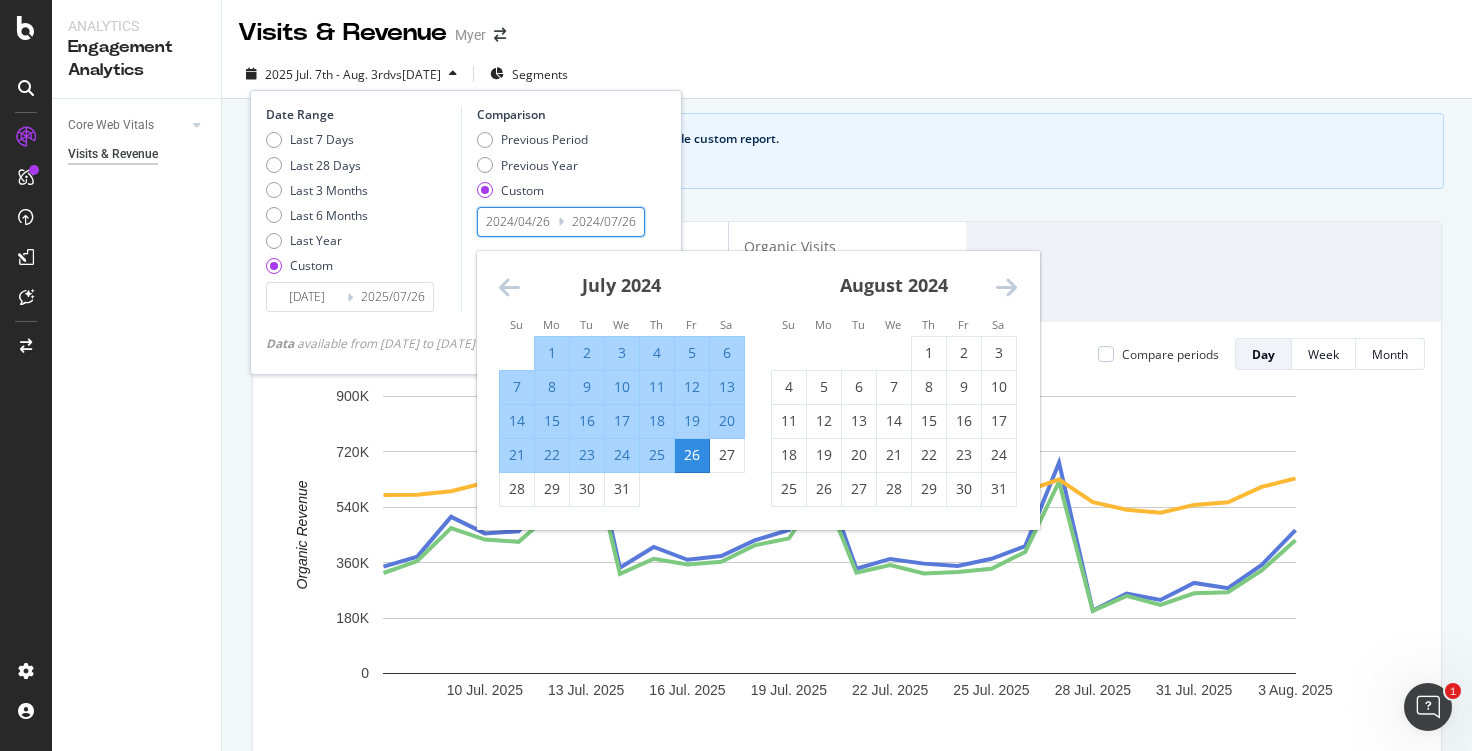 click at bounding box center (509, 287) 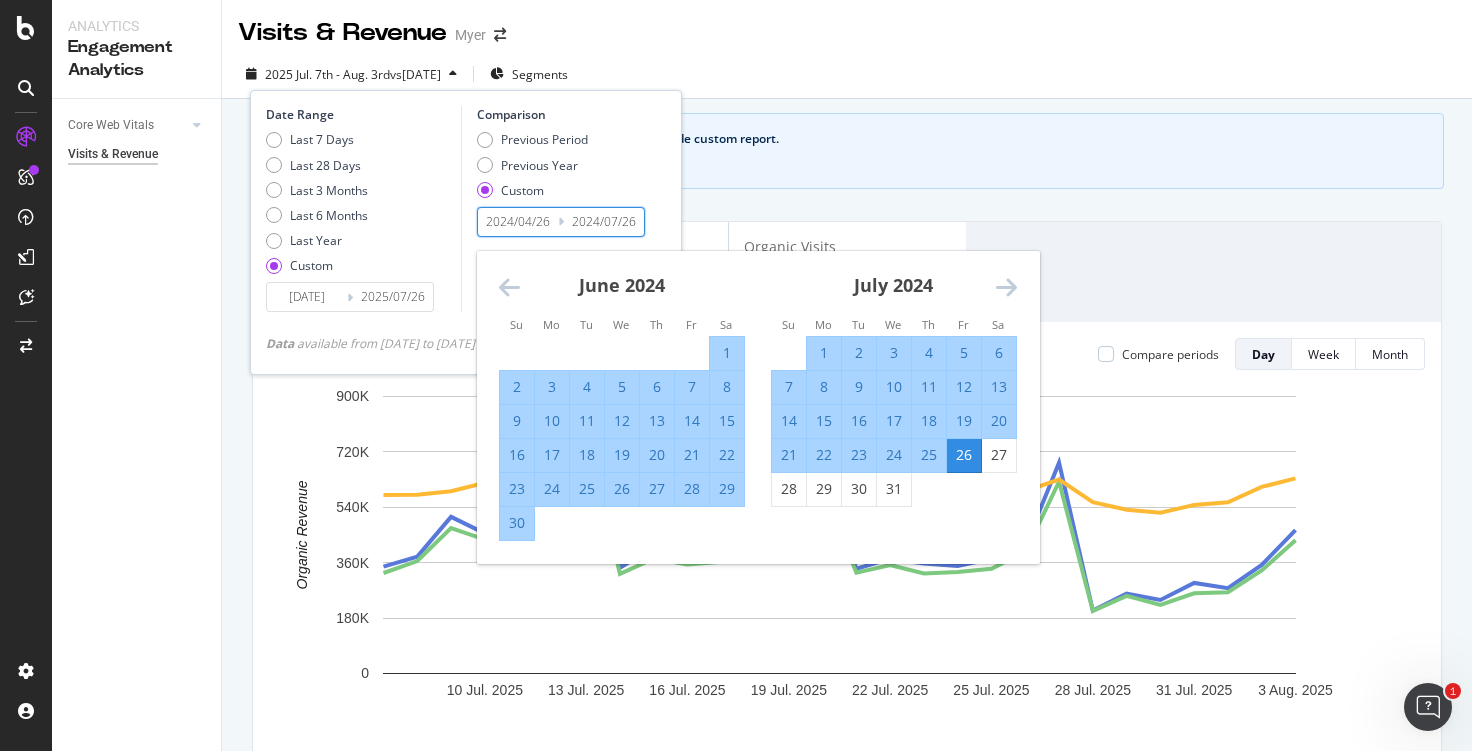 click at bounding box center [509, 287] 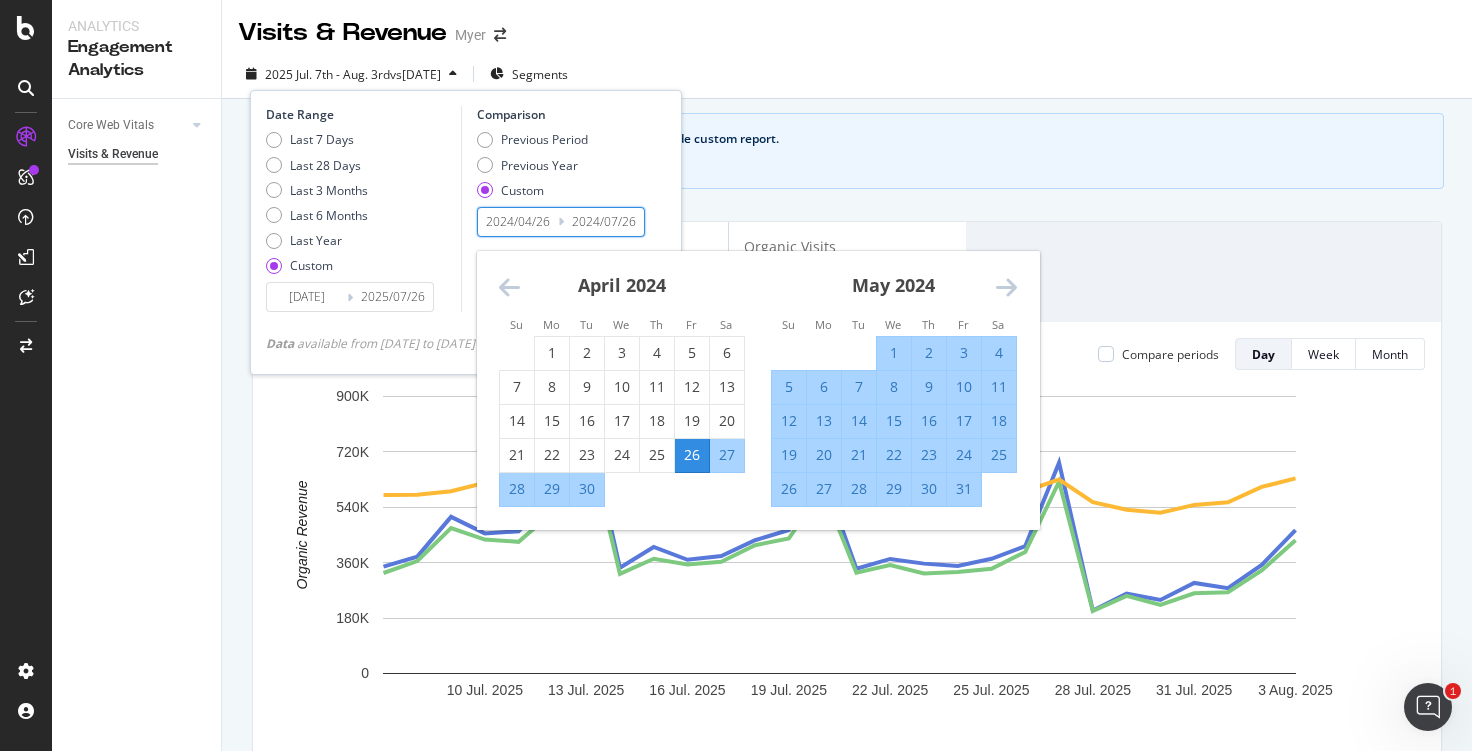click at bounding box center [509, 287] 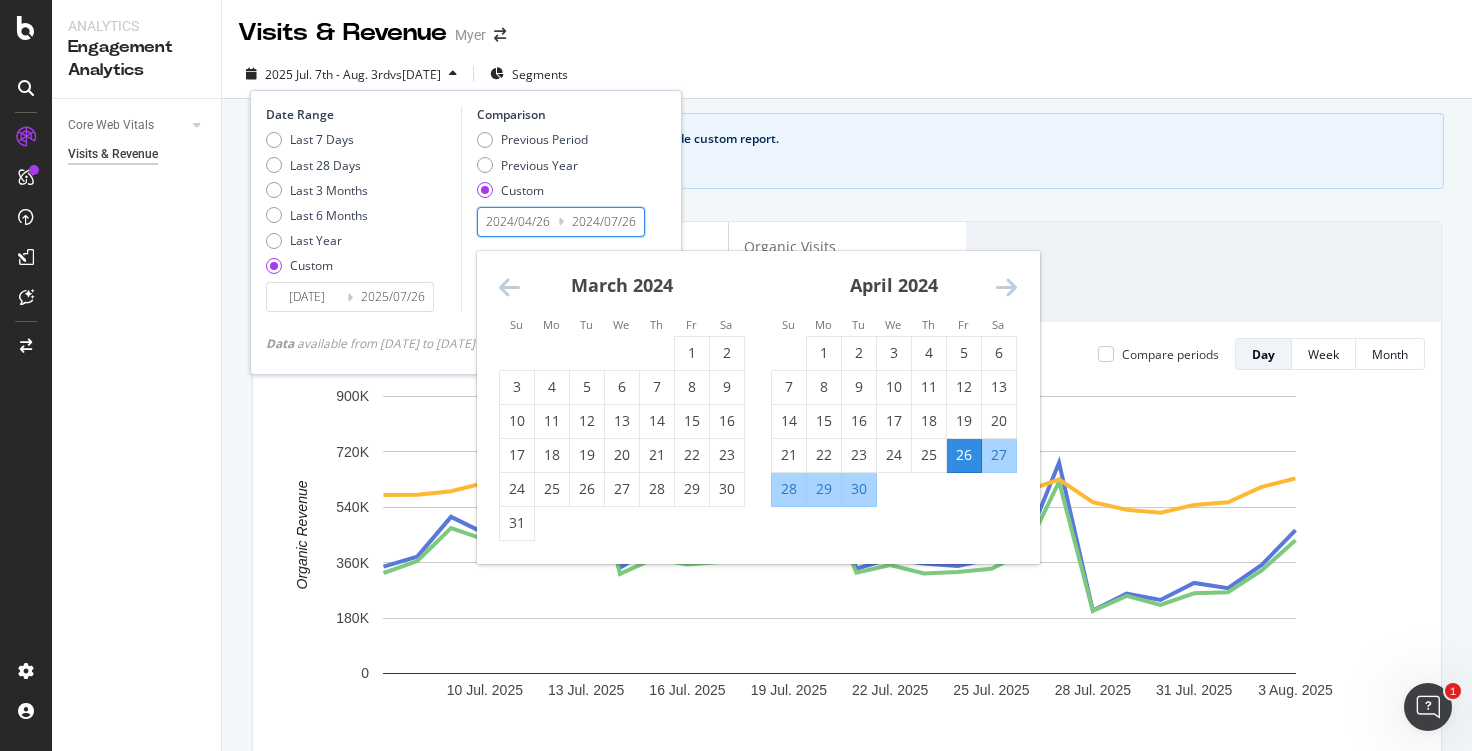 click on "27" at bounding box center (999, 455) 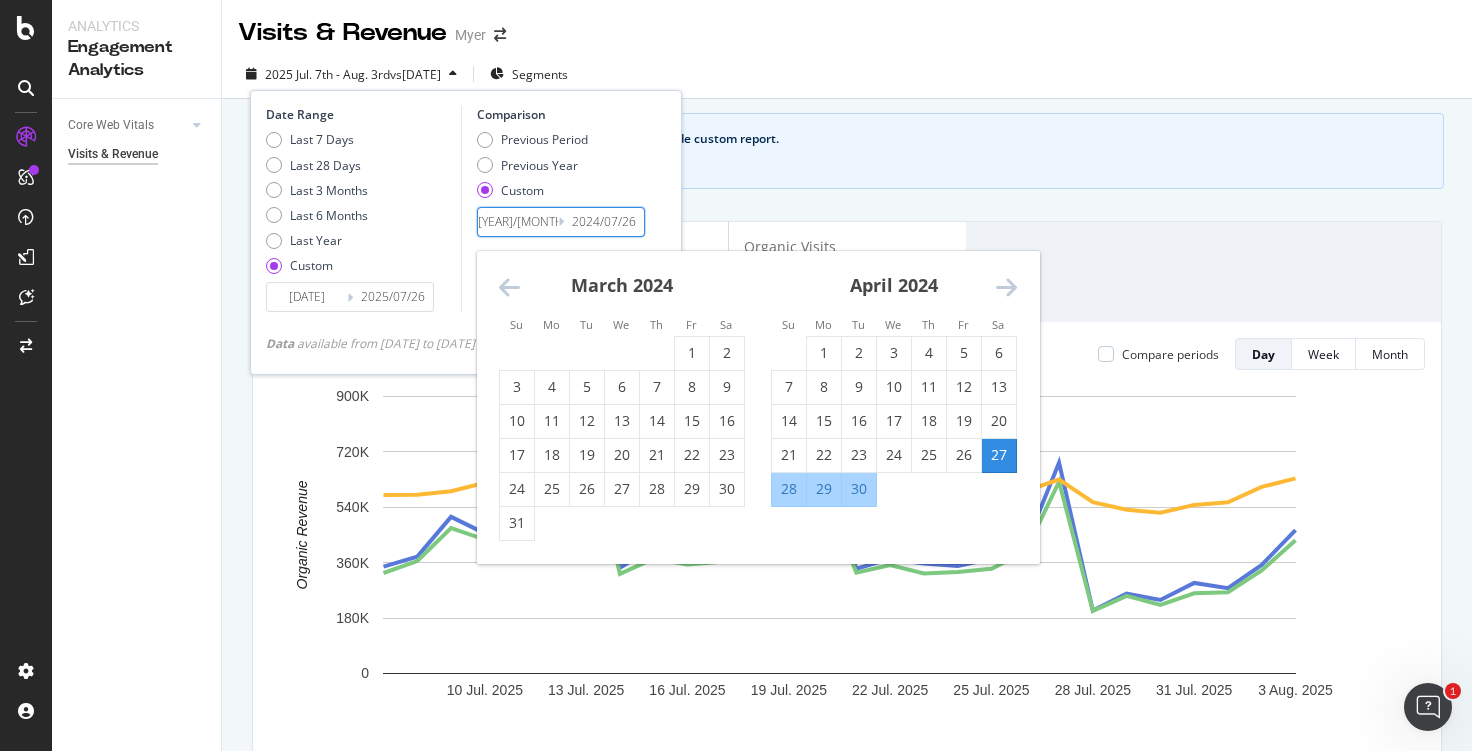 click on "2024/07/26" at bounding box center (604, 222) 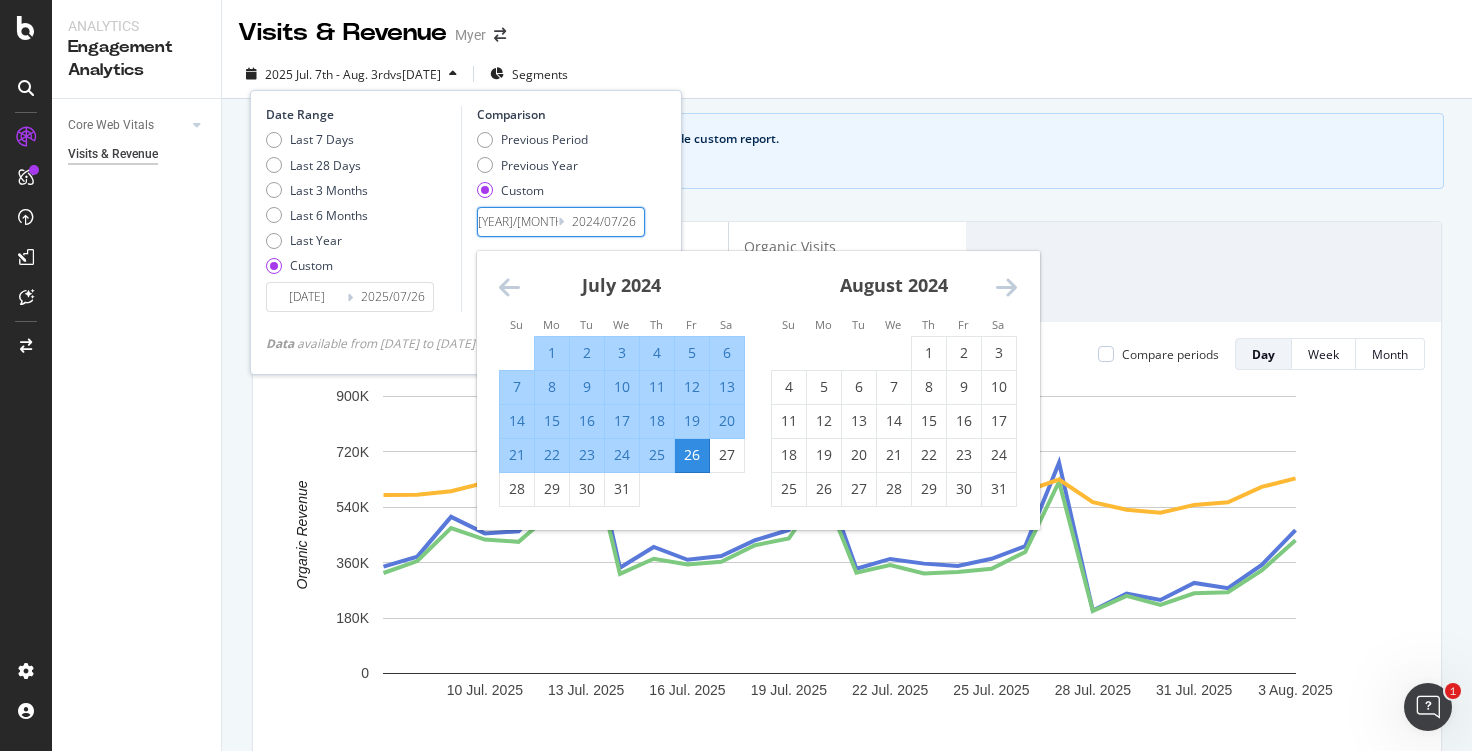 click on "Previous Period Previous Year Custom" at bounding box center (564, 168) 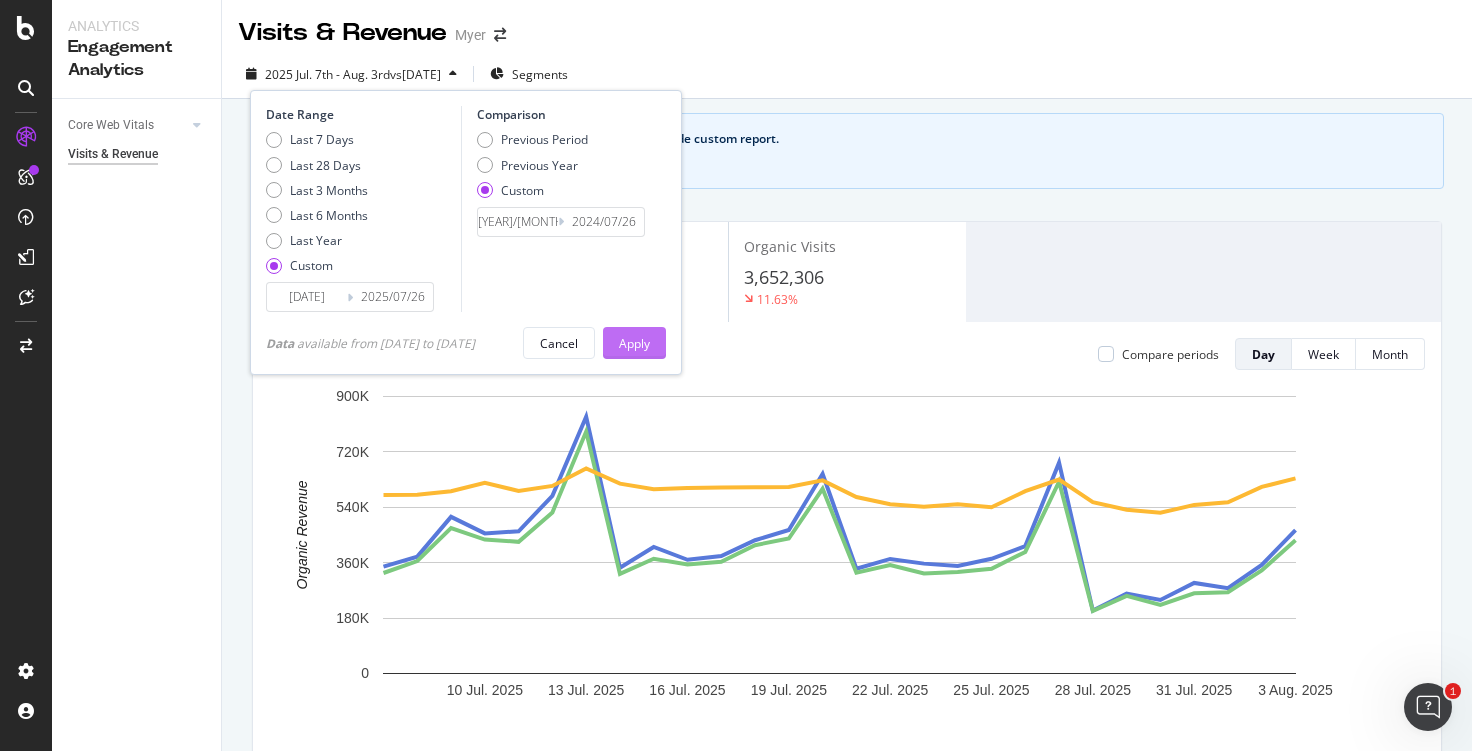 click on "Apply" at bounding box center (634, 343) 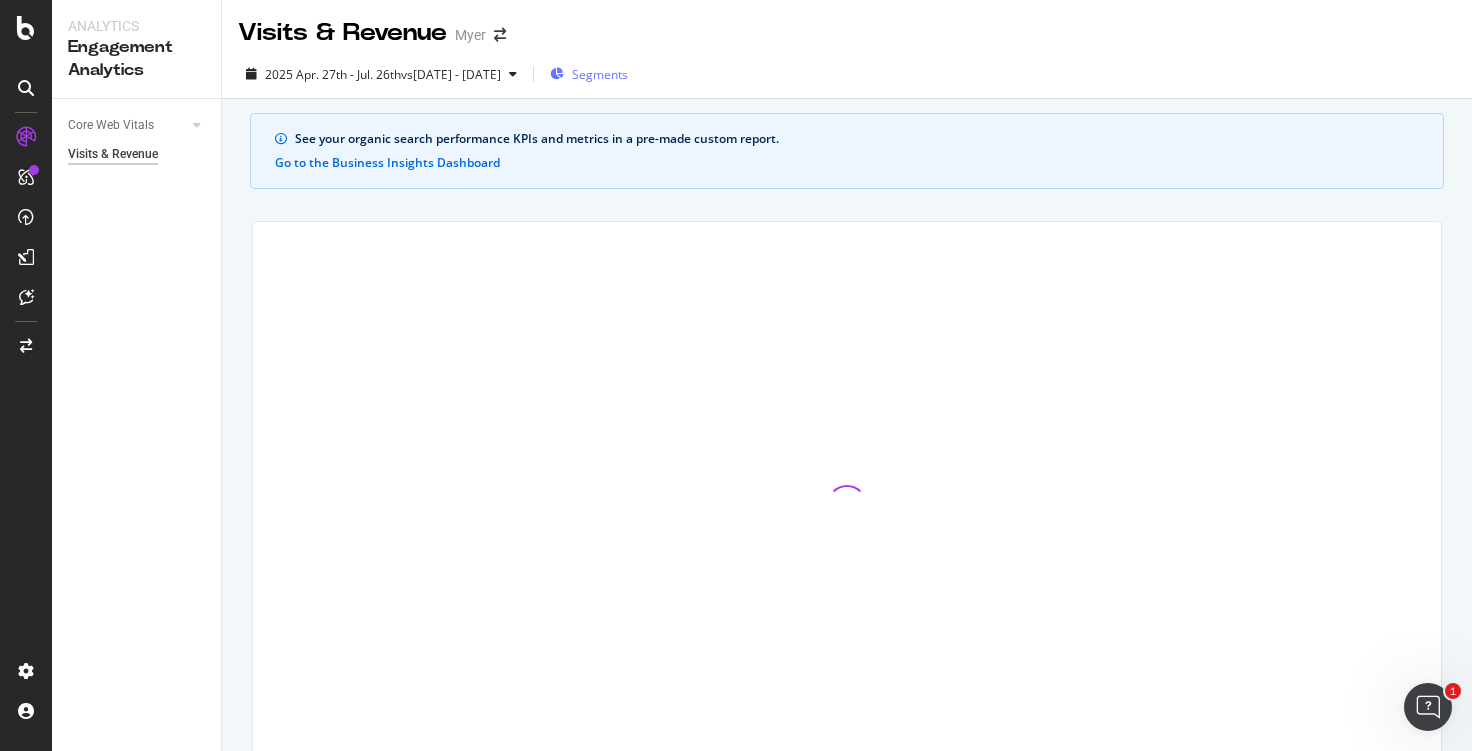 click on "Segments" at bounding box center (600, 74) 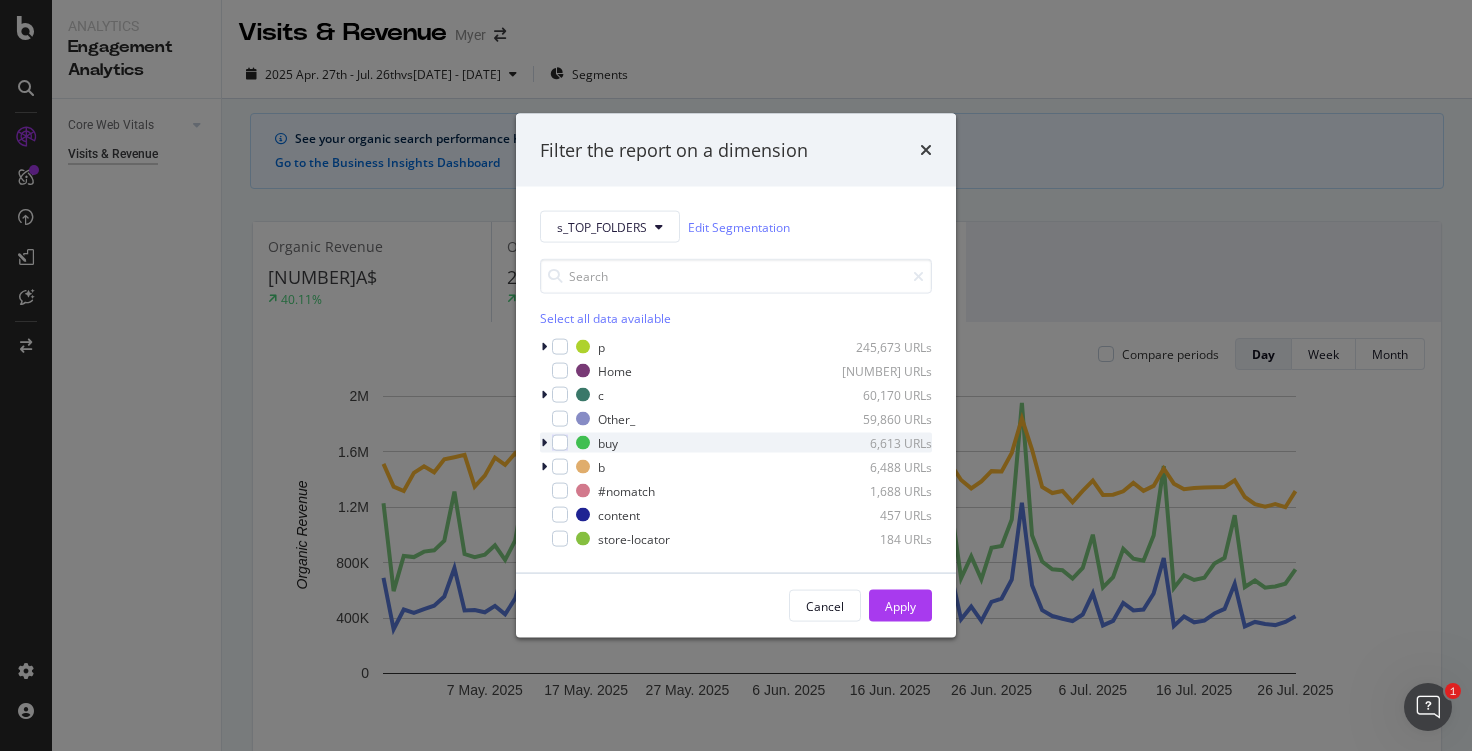 click on "buy [NUMBER] URLs" at bounding box center [736, 443] 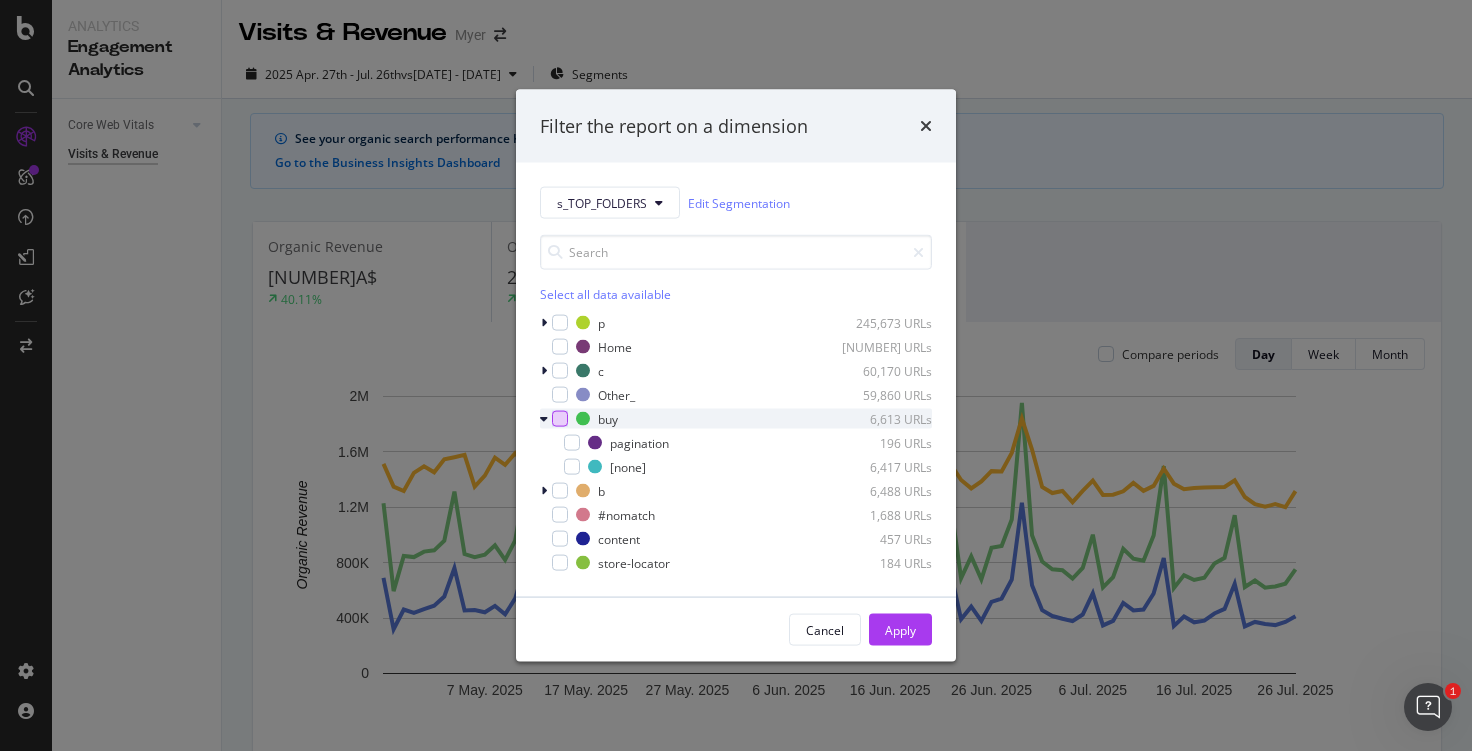 click at bounding box center (560, 419) 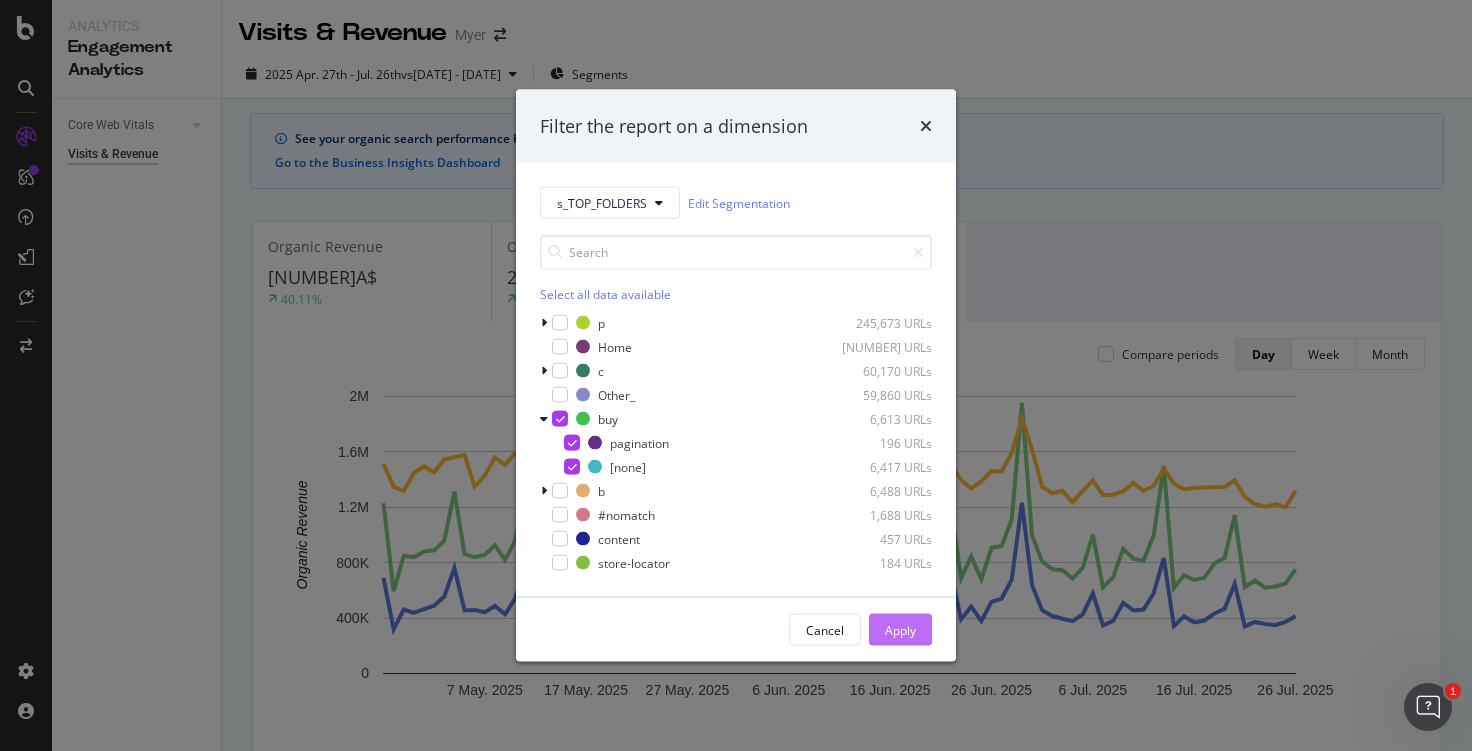 click on "Apply" at bounding box center [900, 629] 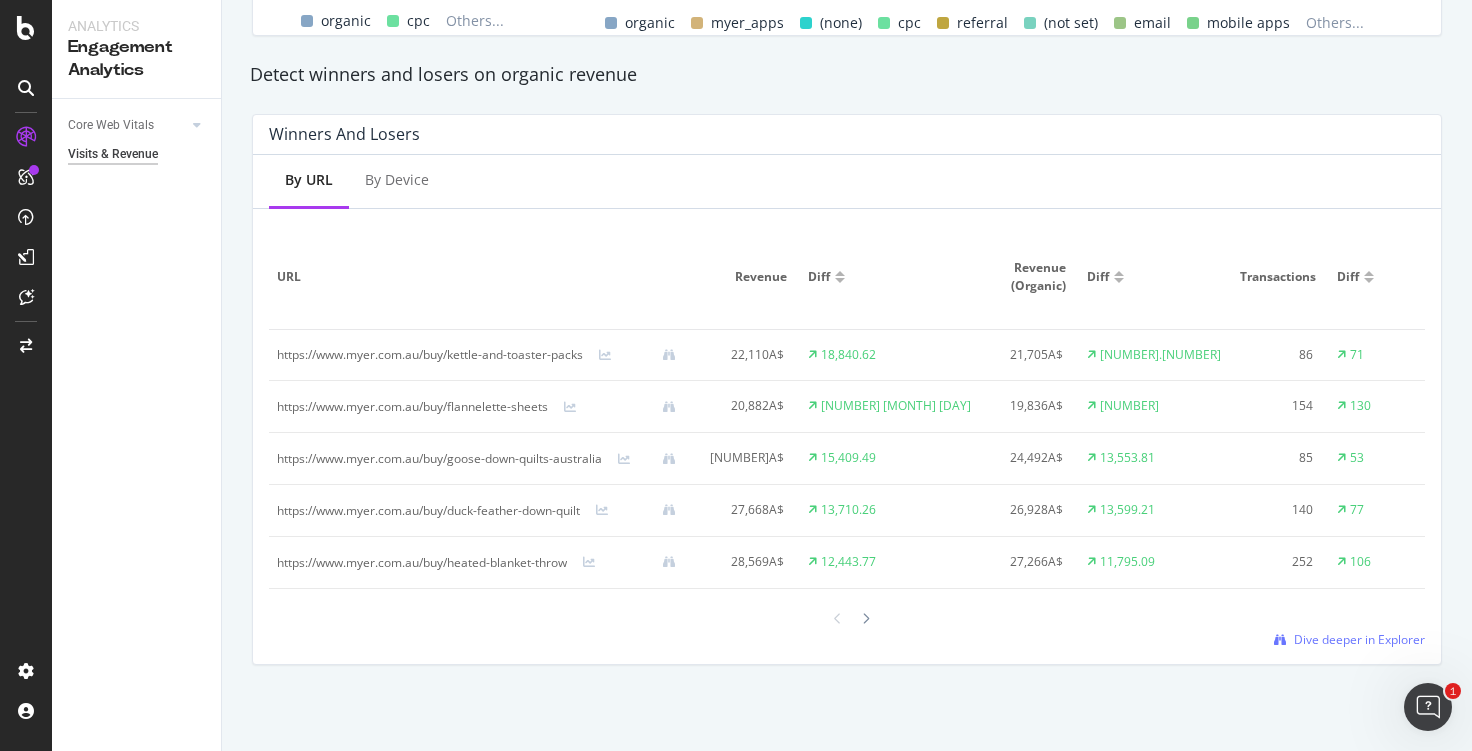 scroll, scrollTop: 1216, scrollLeft: 0, axis: vertical 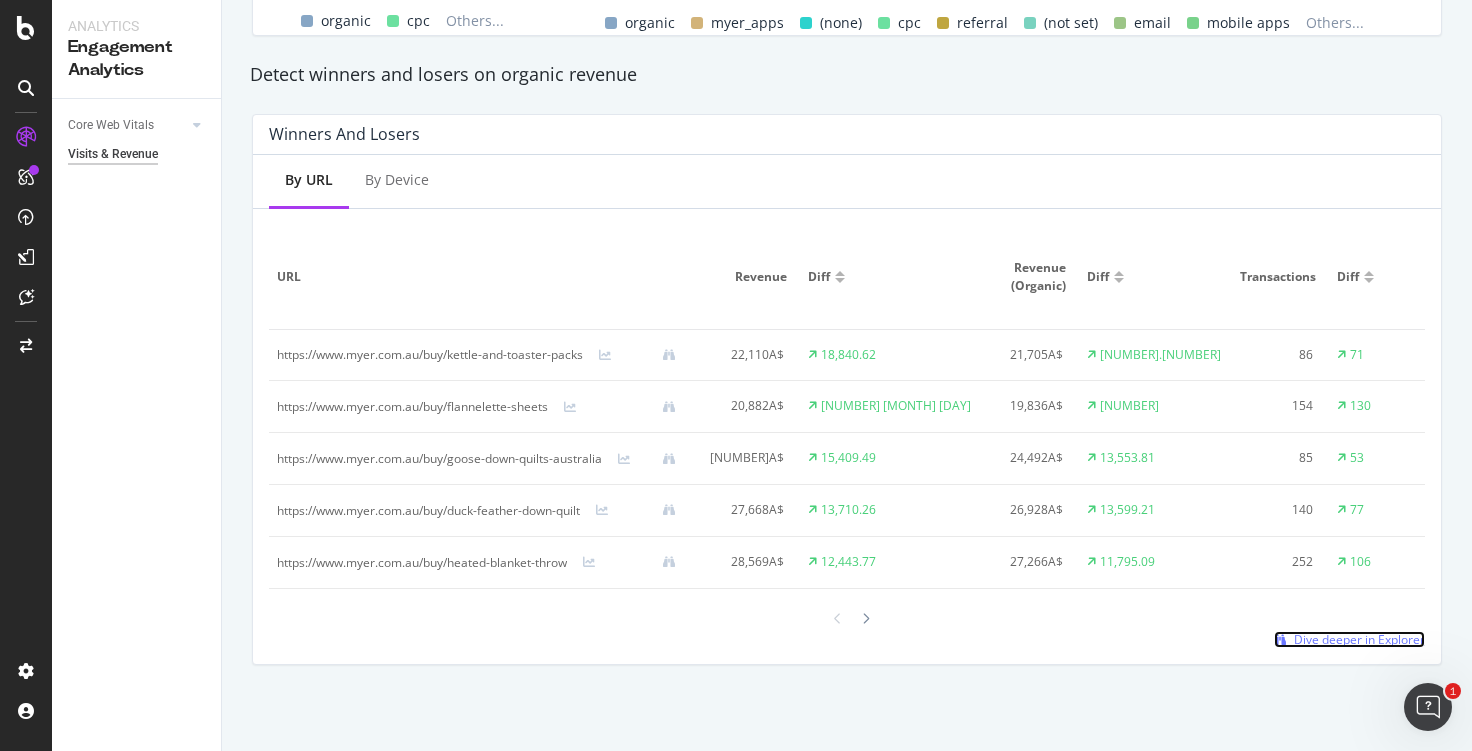 click on "Dive deeper in Explorer" at bounding box center (1359, 639) 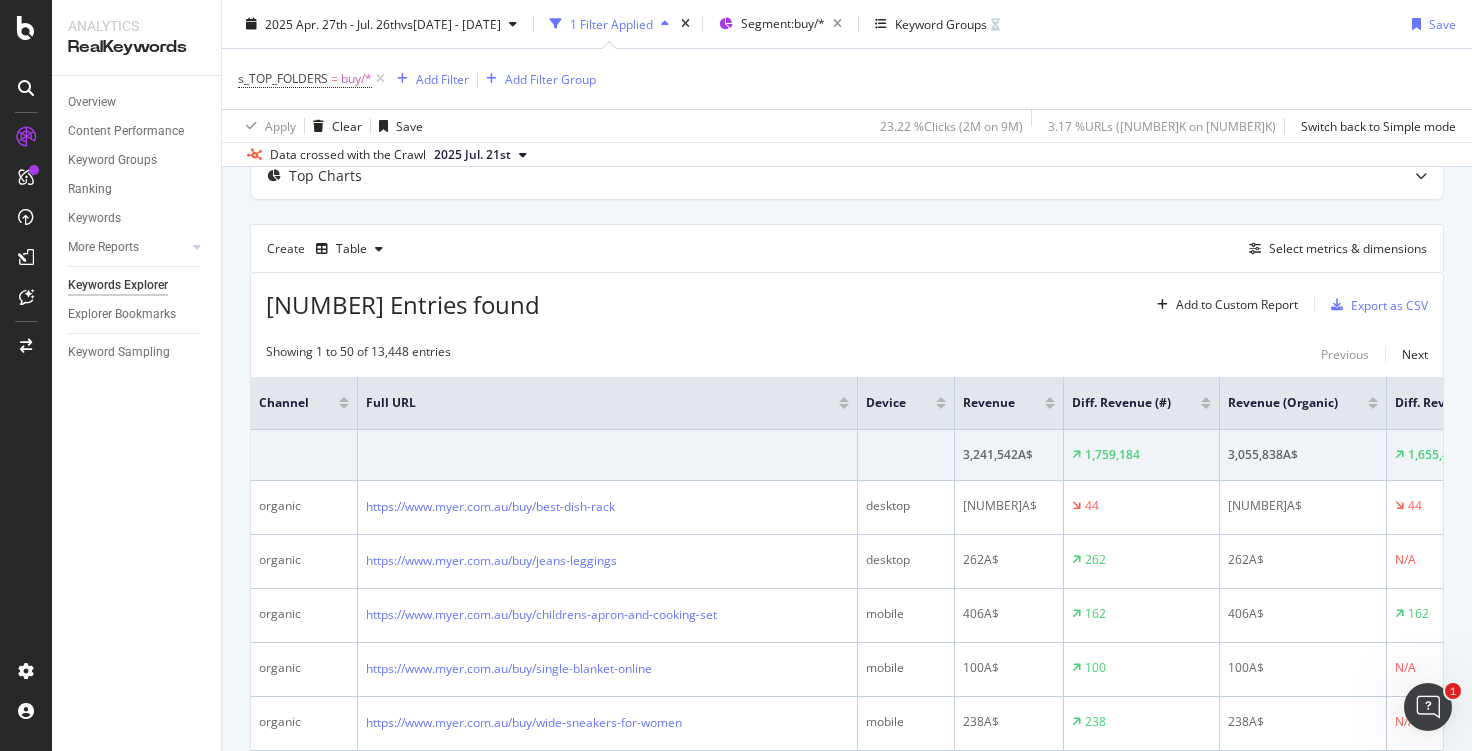 scroll, scrollTop: 0, scrollLeft: 0, axis: both 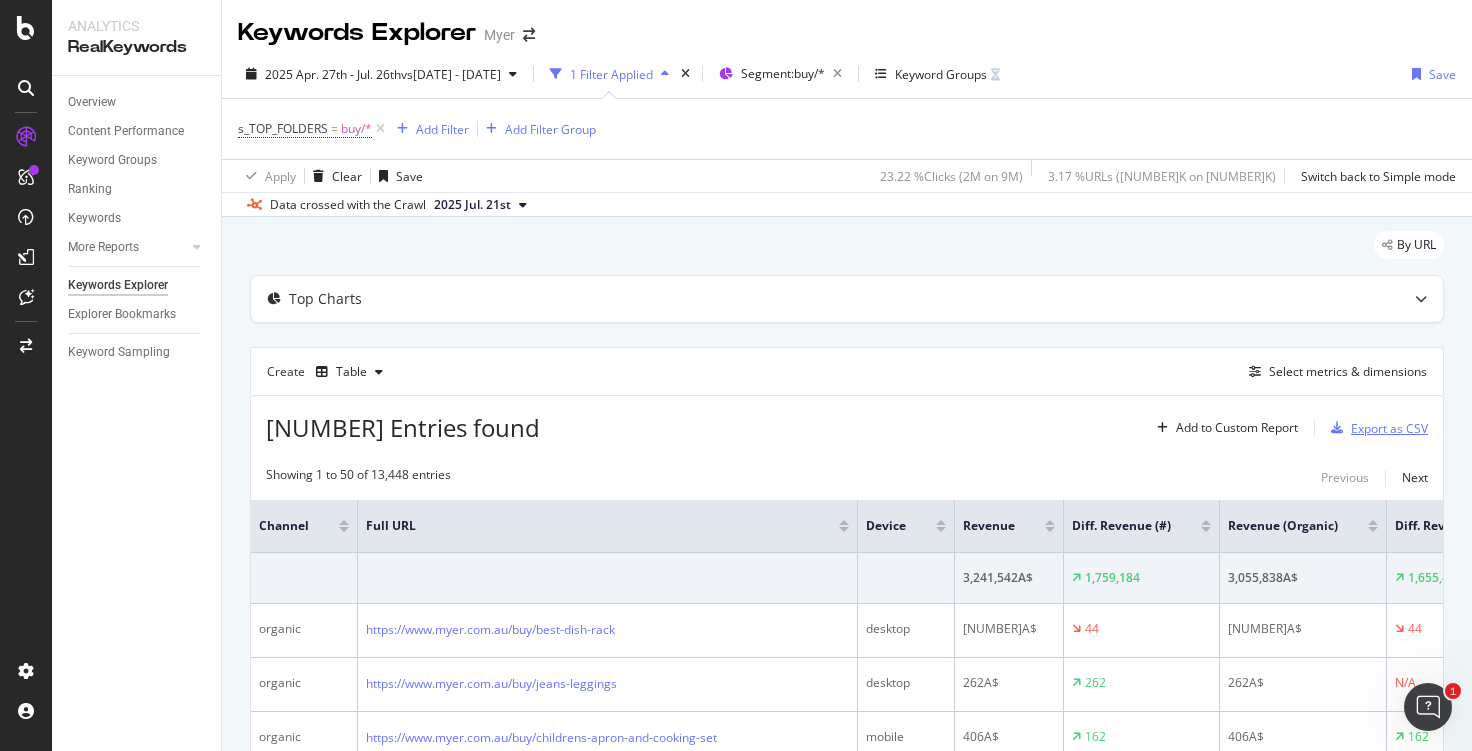 click on "Export as CSV" at bounding box center (1389, 428) 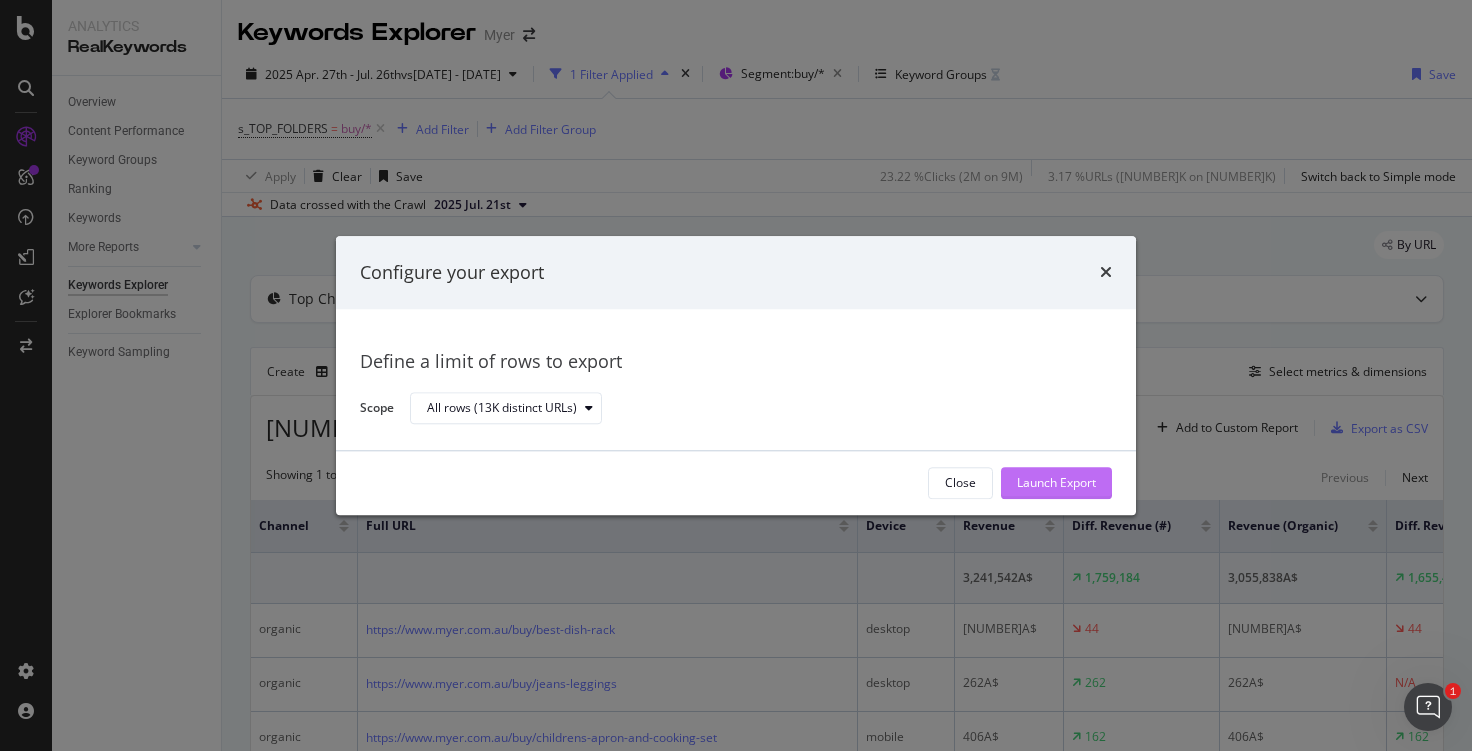 click on "Launch Export" at bounding box center (1056, 483) 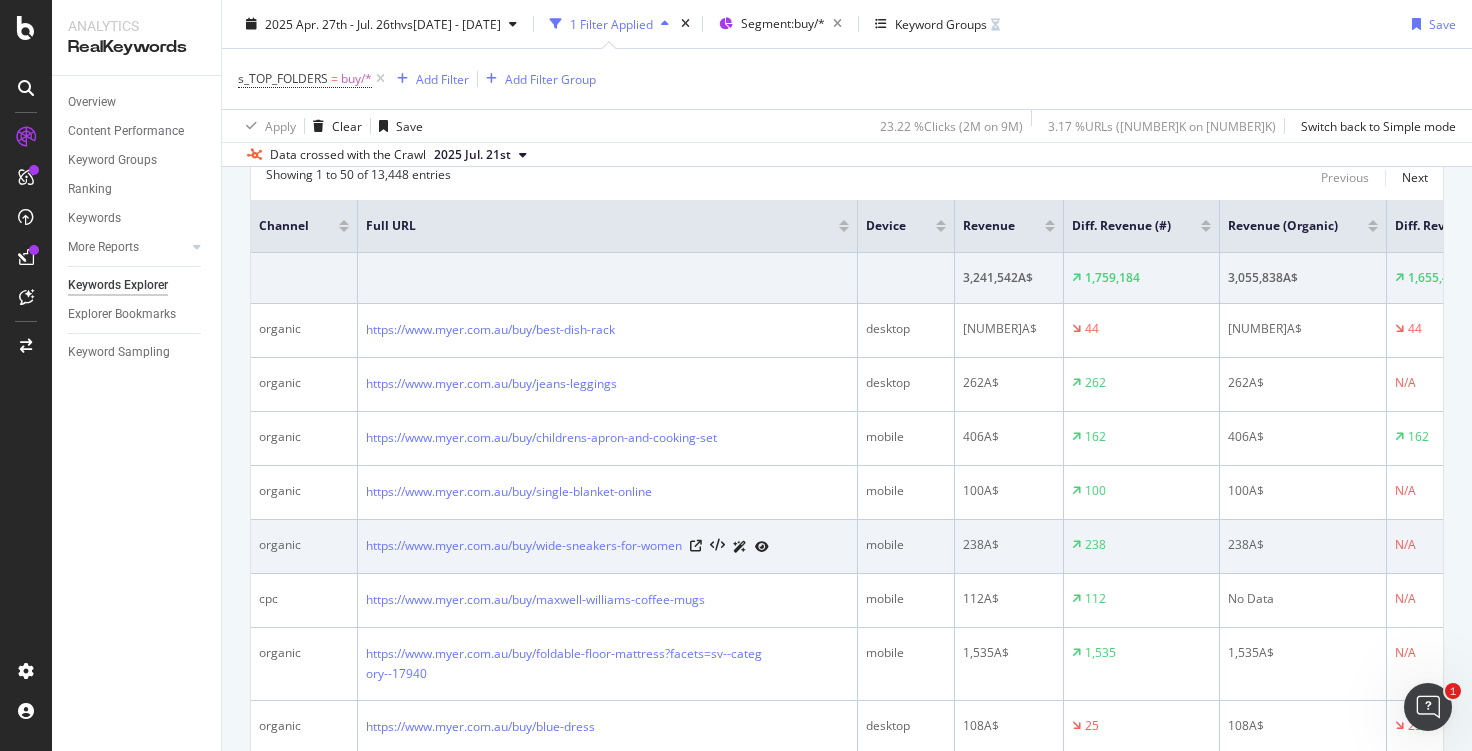 scroll, scrollTop: 0, scrollLeft: 0, axis: both 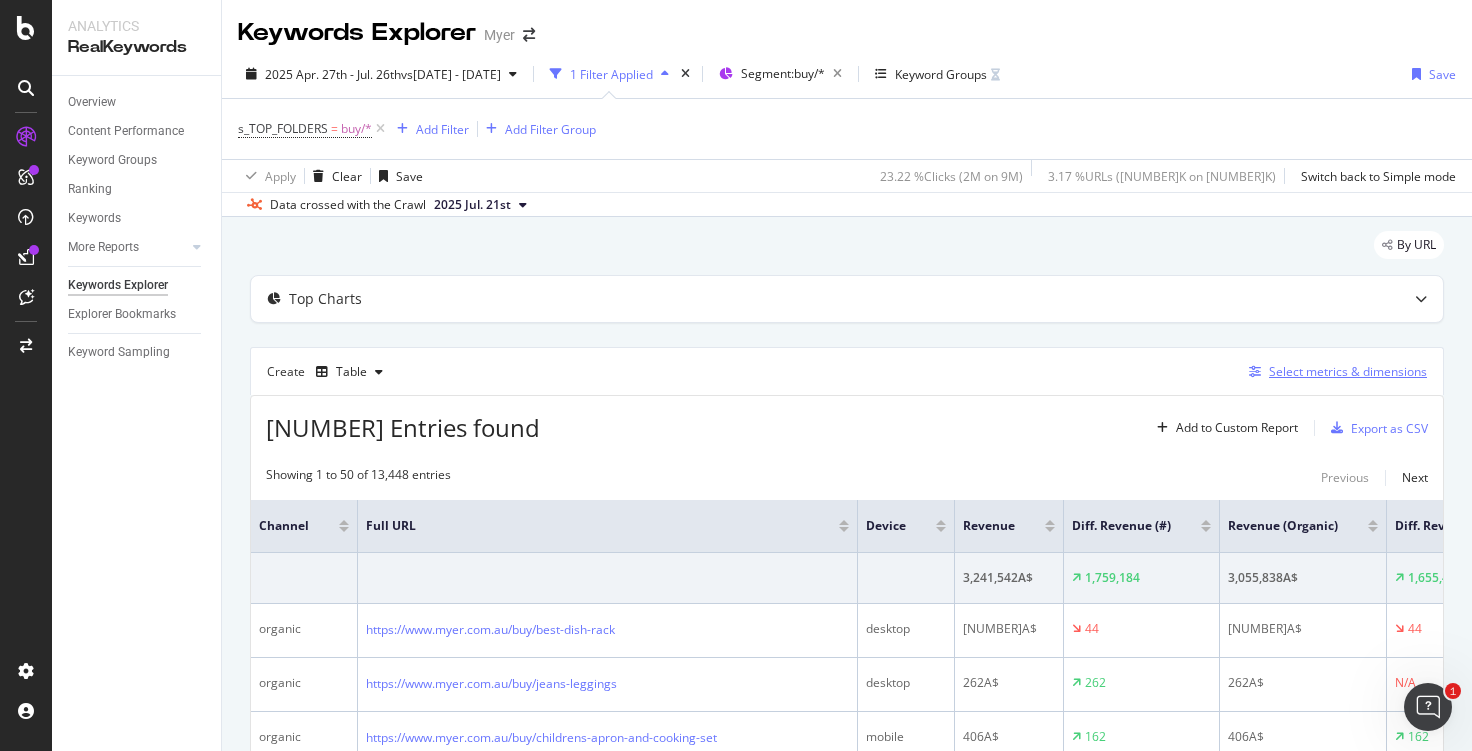 click on "Select metrics & dimensions" at bounding box center (1348, 371) 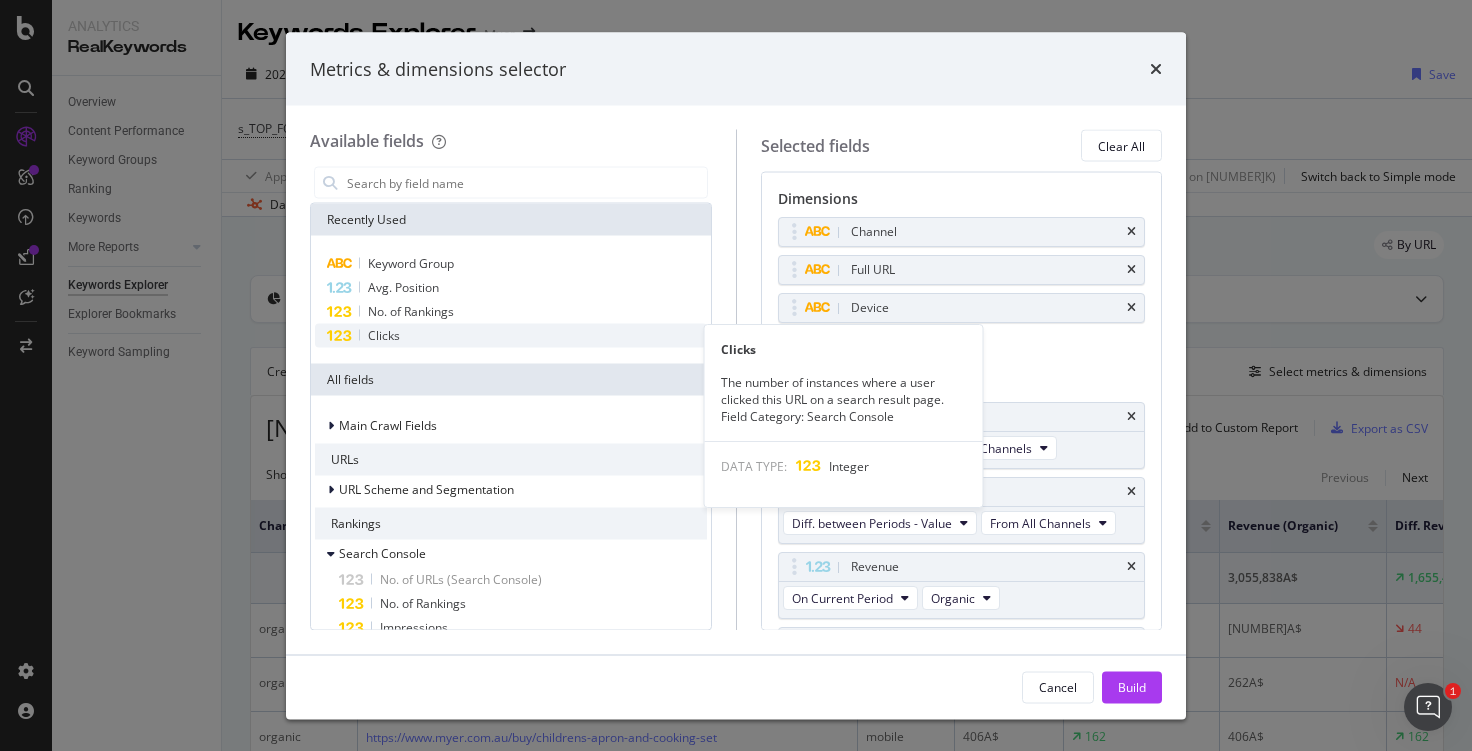 click on "Clicks" at bounding box center [384, 335] 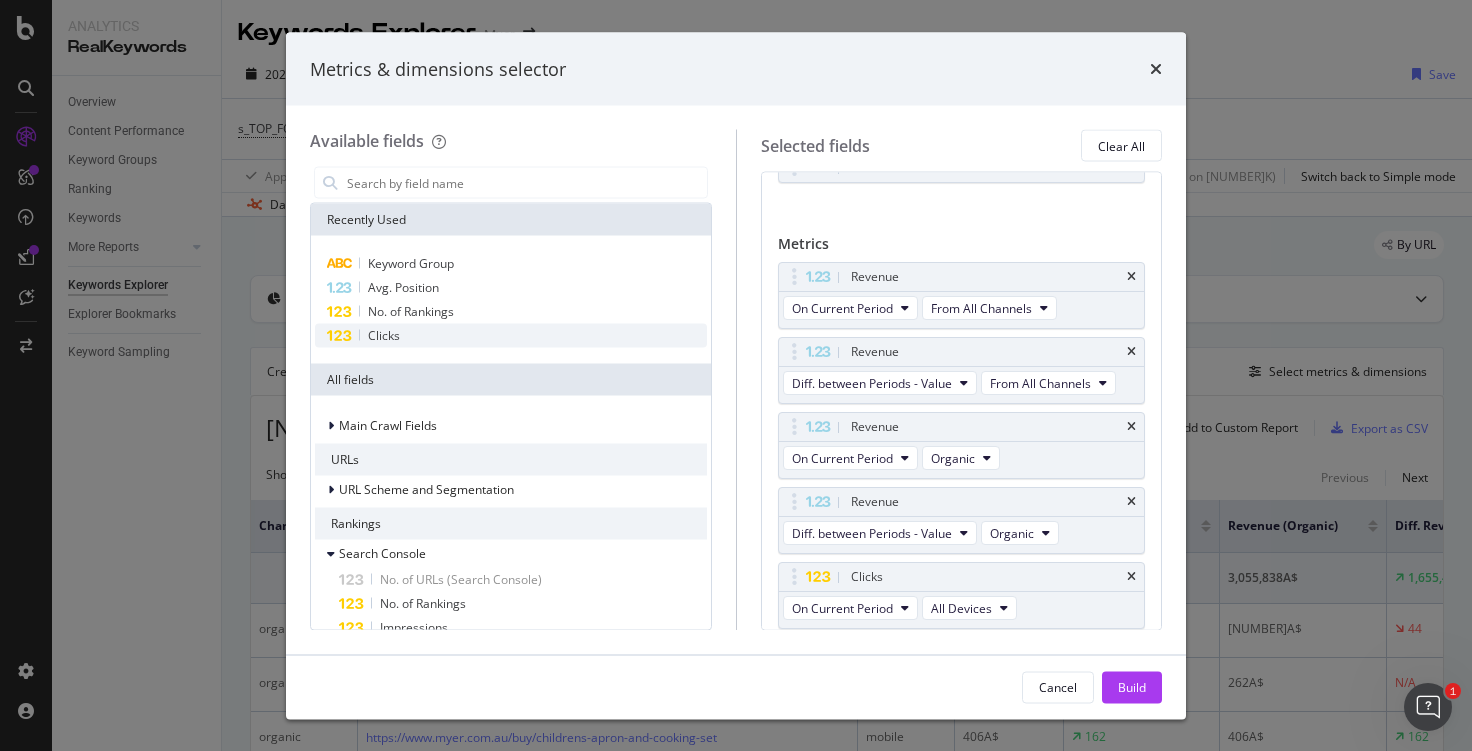click on "Clicks" at bounding box center (511, 336) 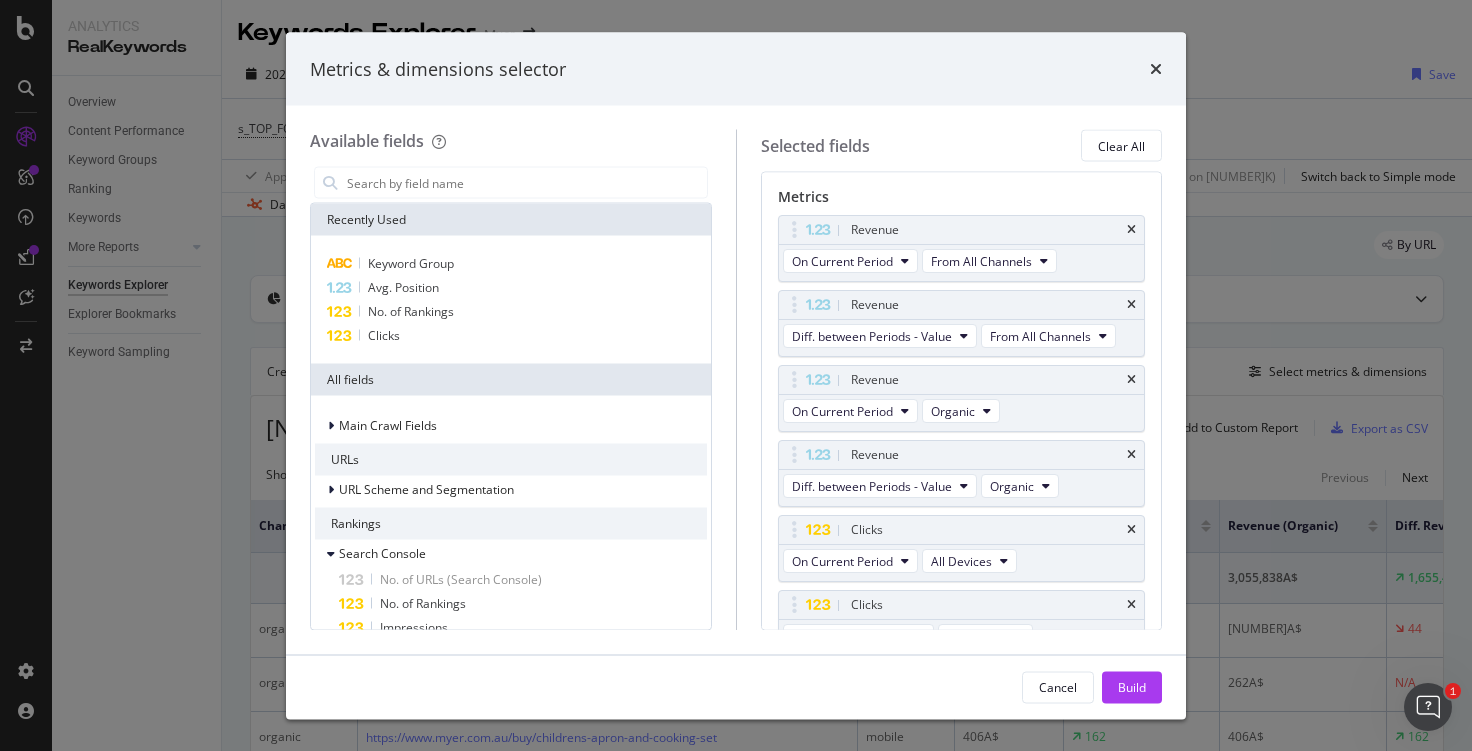 scroll, scrollTop: 215, scrollLeft: 0, axis: vertical 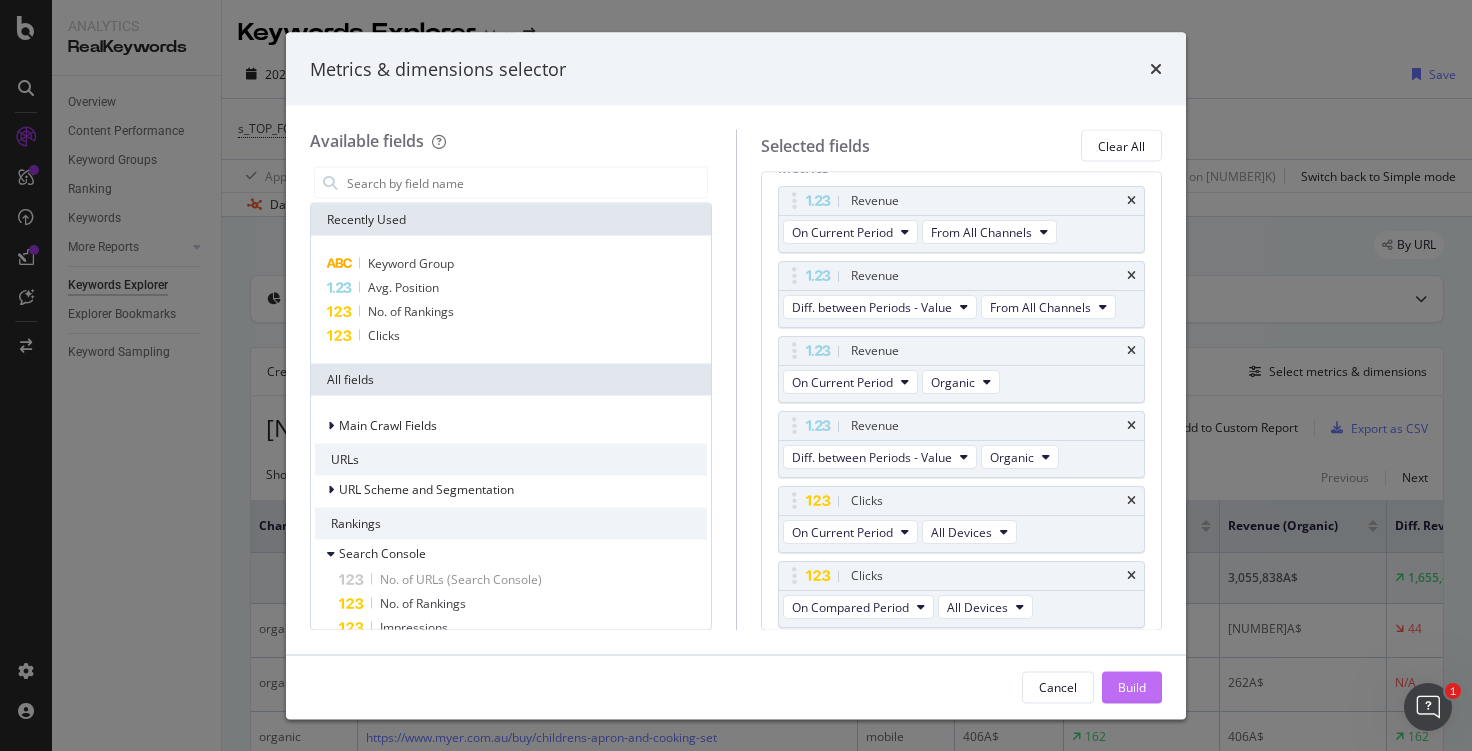 click on "Build" at bounding box center (1132, 687) 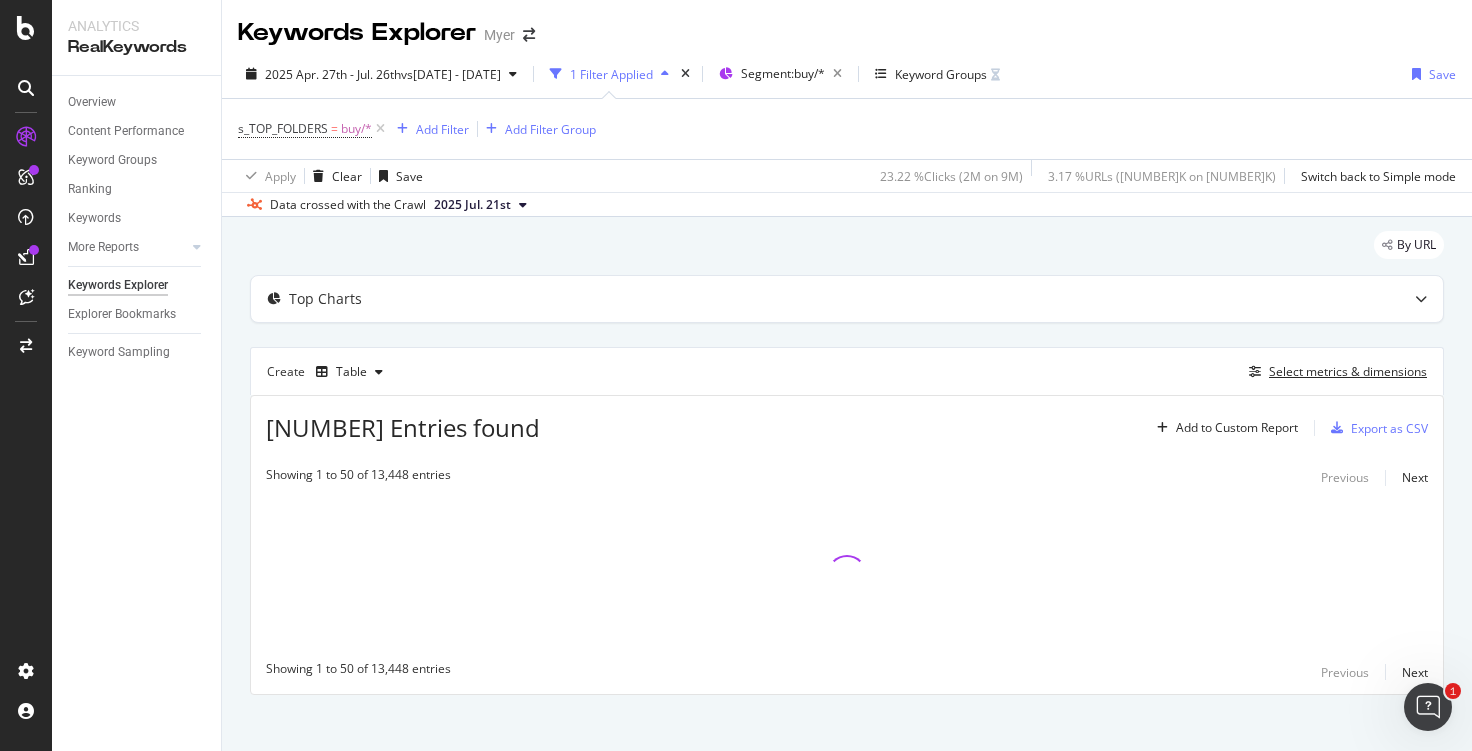 scroll, scrollTop: 15, scrollLeft: 0, axis: vertical 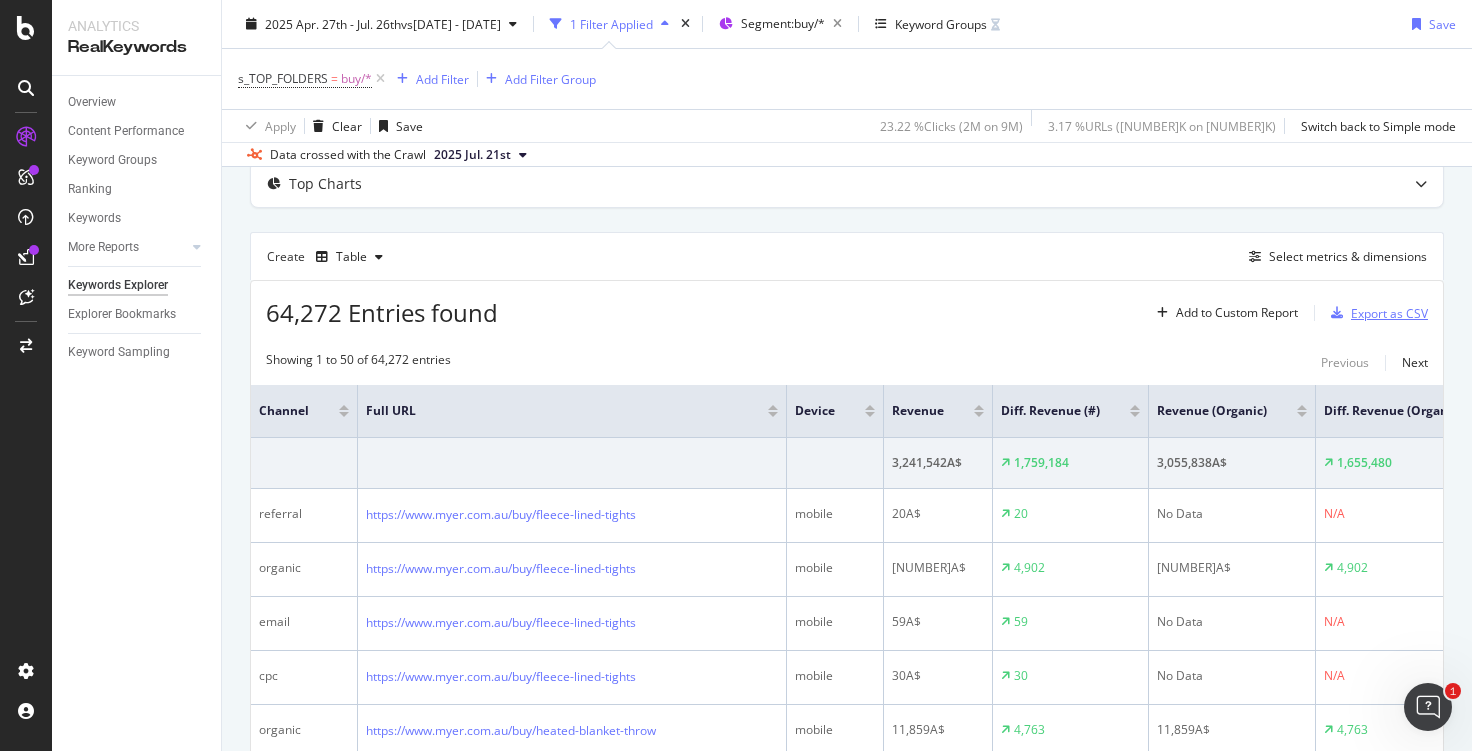 click on "Export as CSV" at bounding box center [1389, 313] 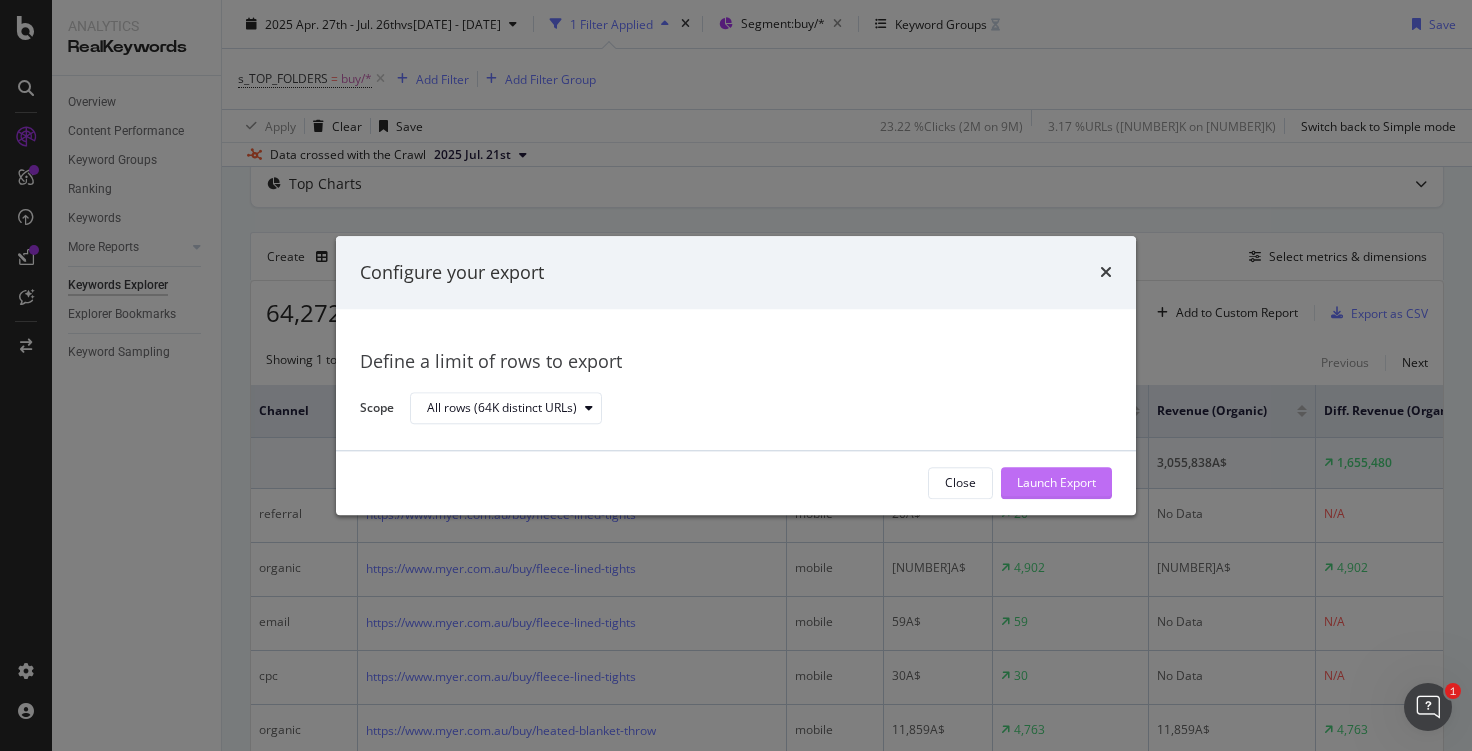 click on "Launch Export" at bounding box center (1056, 483) 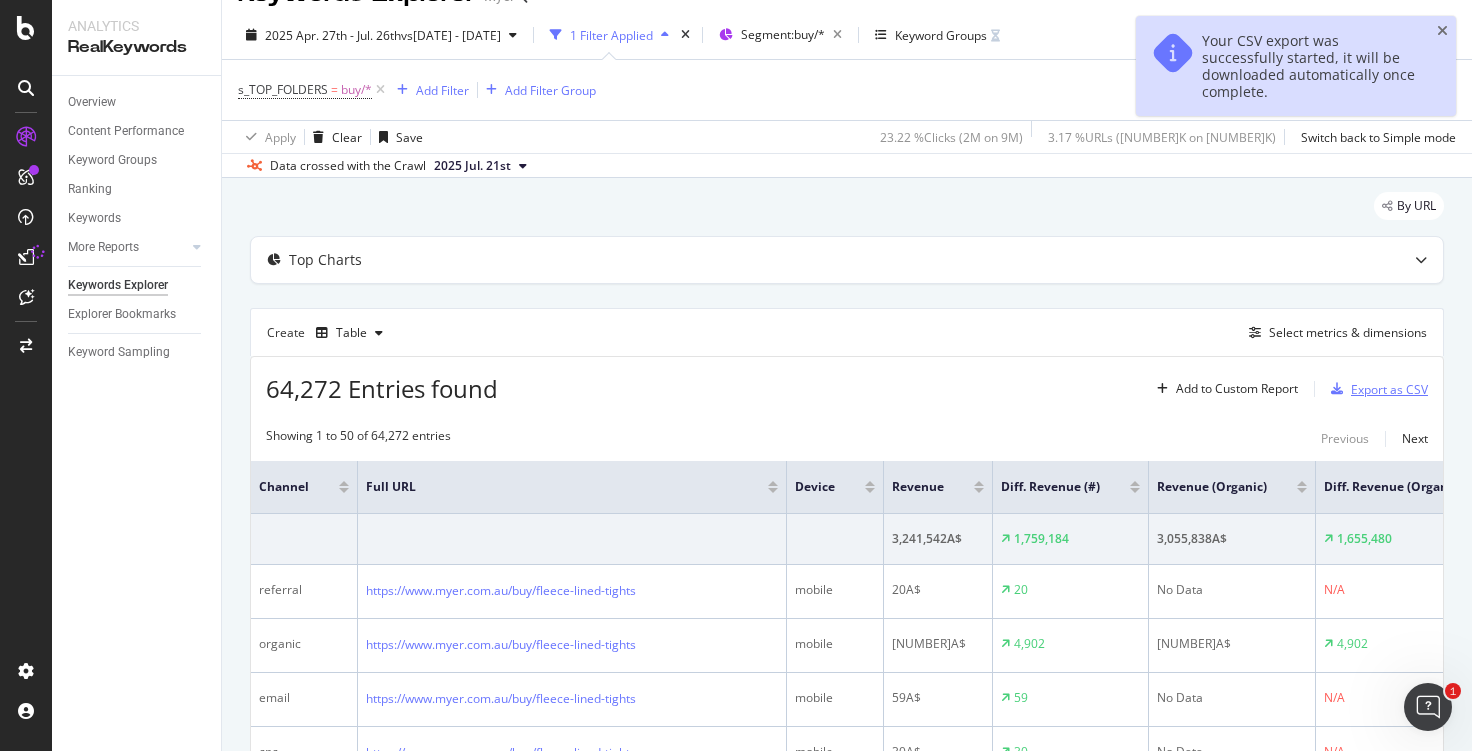 scroll, scrollTop: 15, scrollLeft: 0, axis: vertical 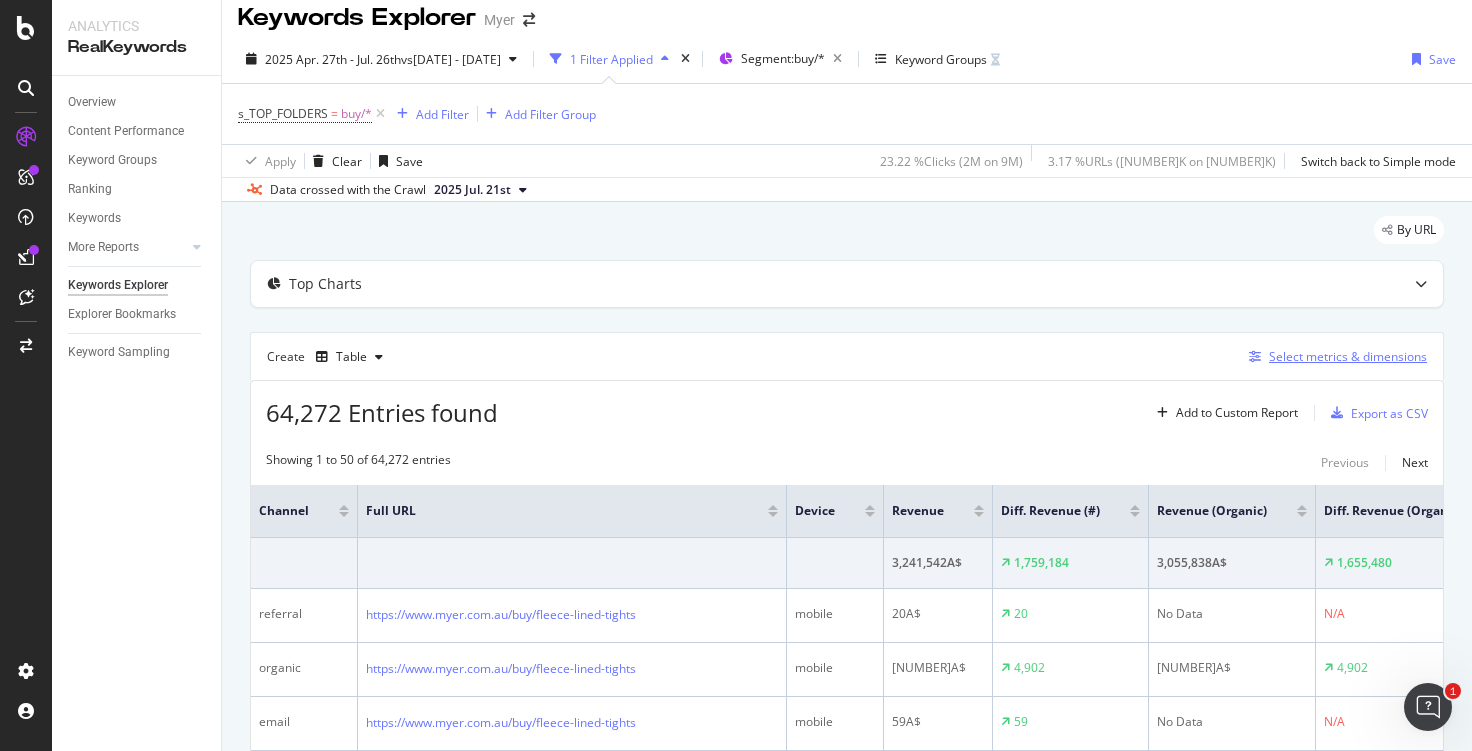 click on "Select metrics & dimensions" at bounding box center [1348, 356] 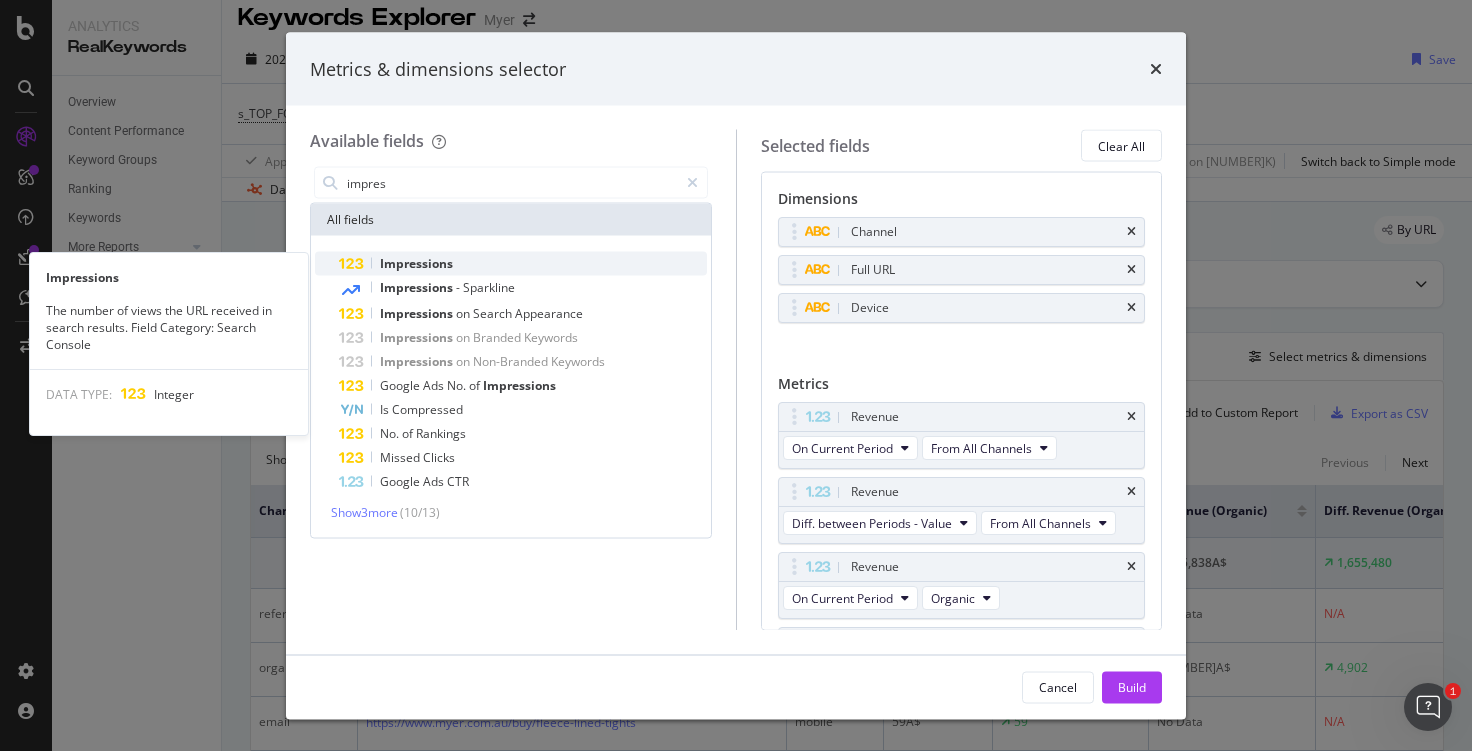 type on "impres" 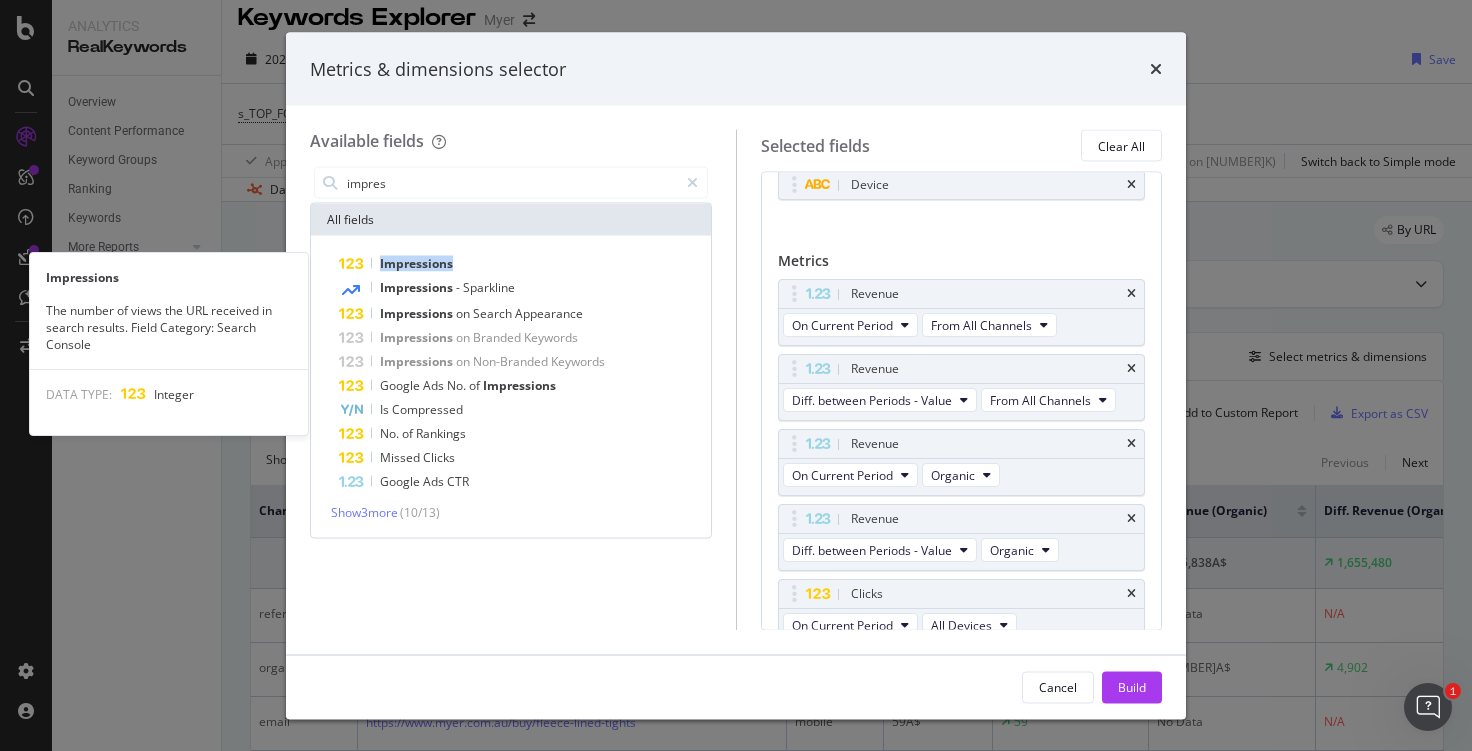 click on "Impressions" at bounding box center [523, 264] 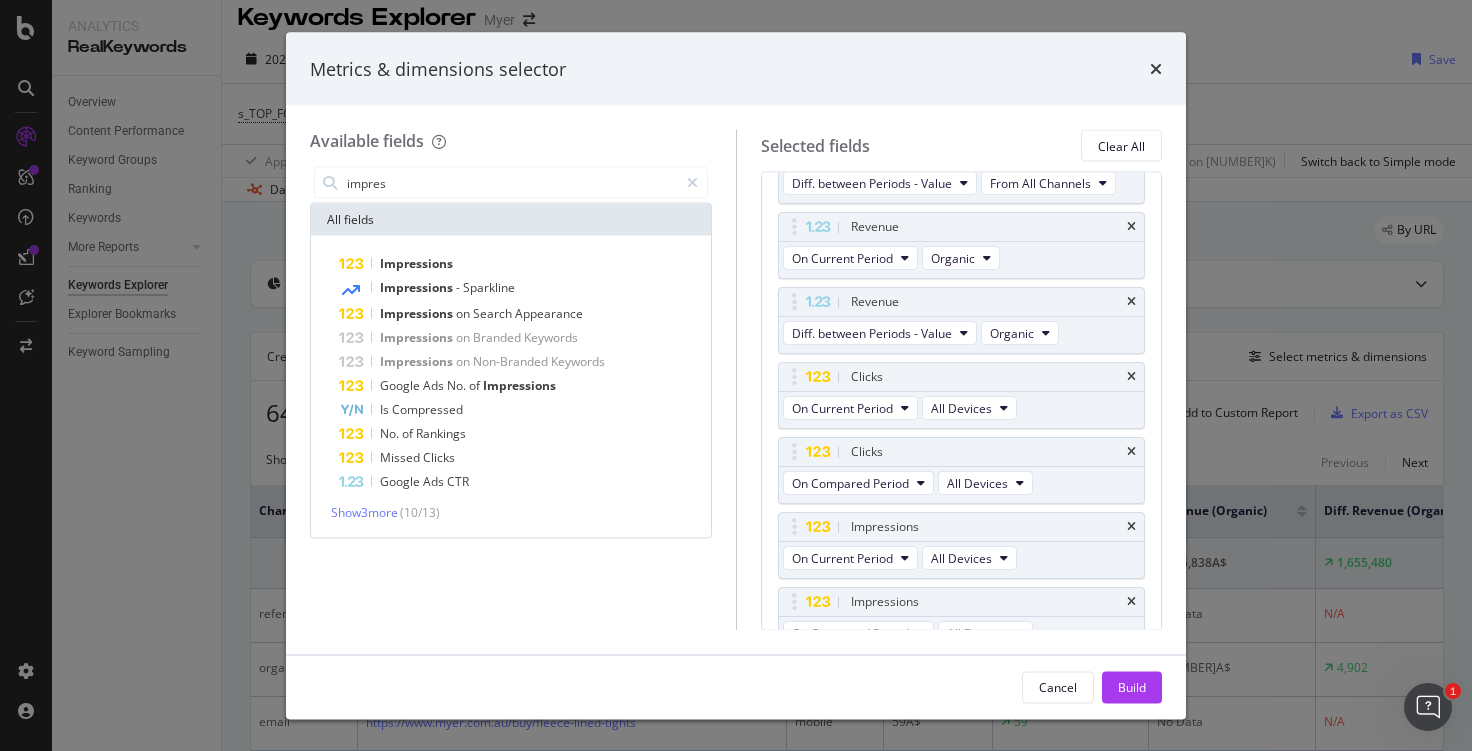 scroll, scrollTop: 365, scrollLeft: 0, axis: vertical 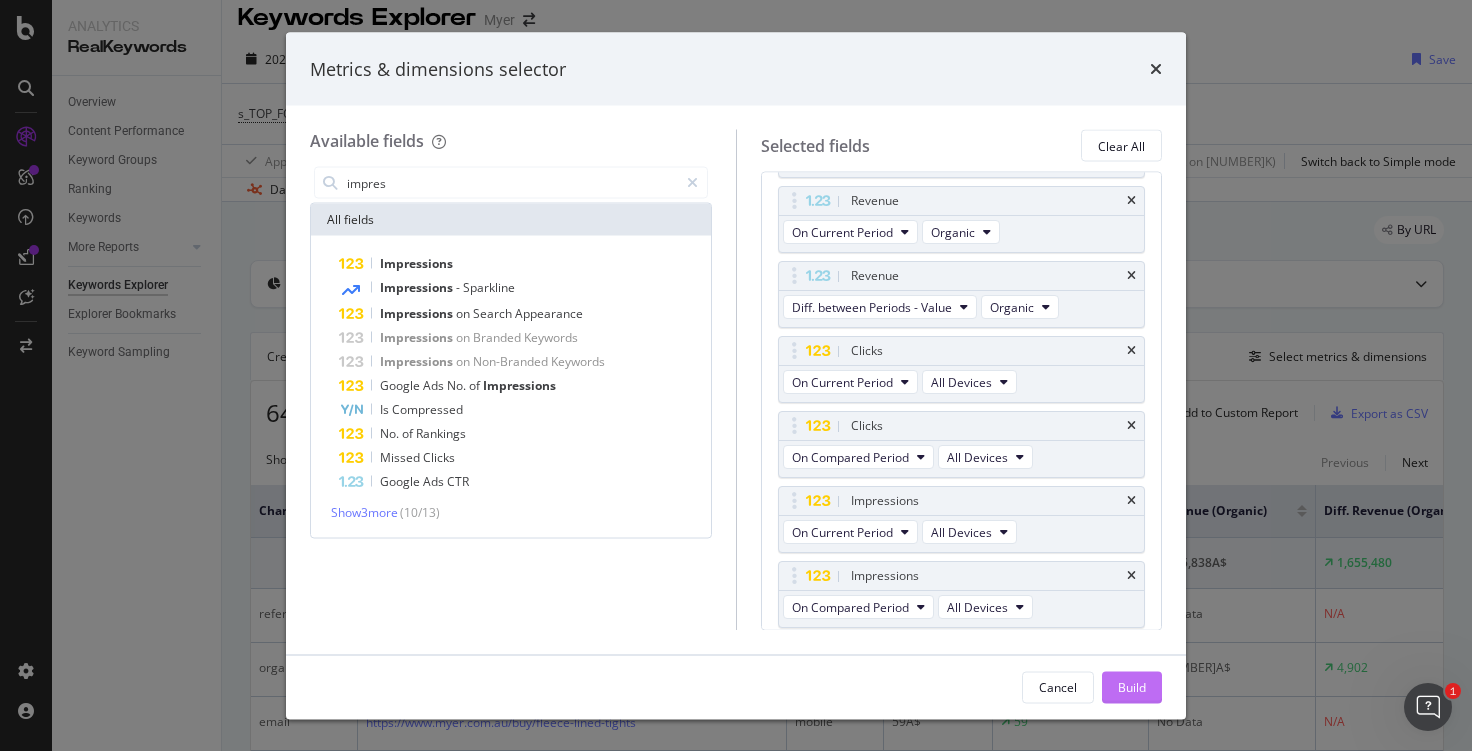 click on "Build" at bounding box center [1132, 687] 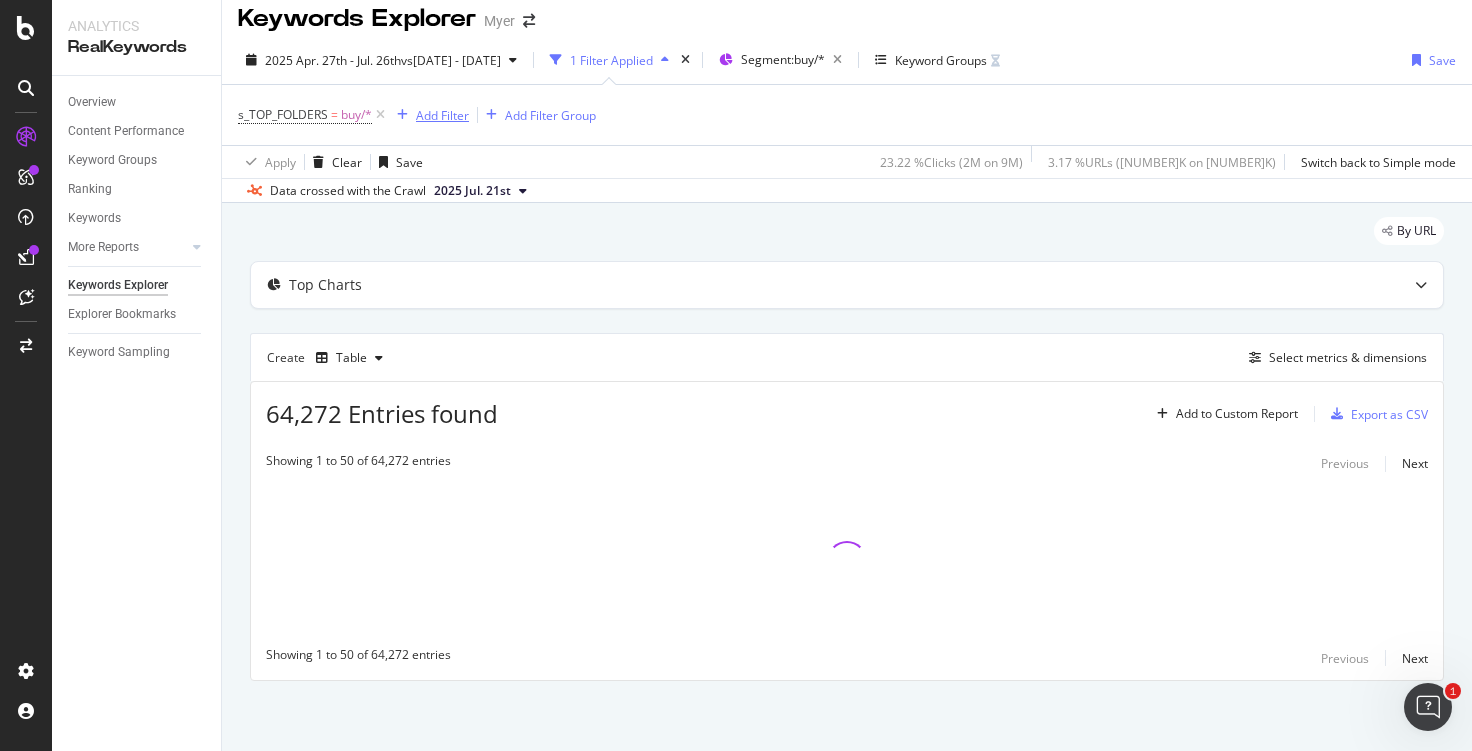 click on "Add Filter" at bounding box center [442, 115] 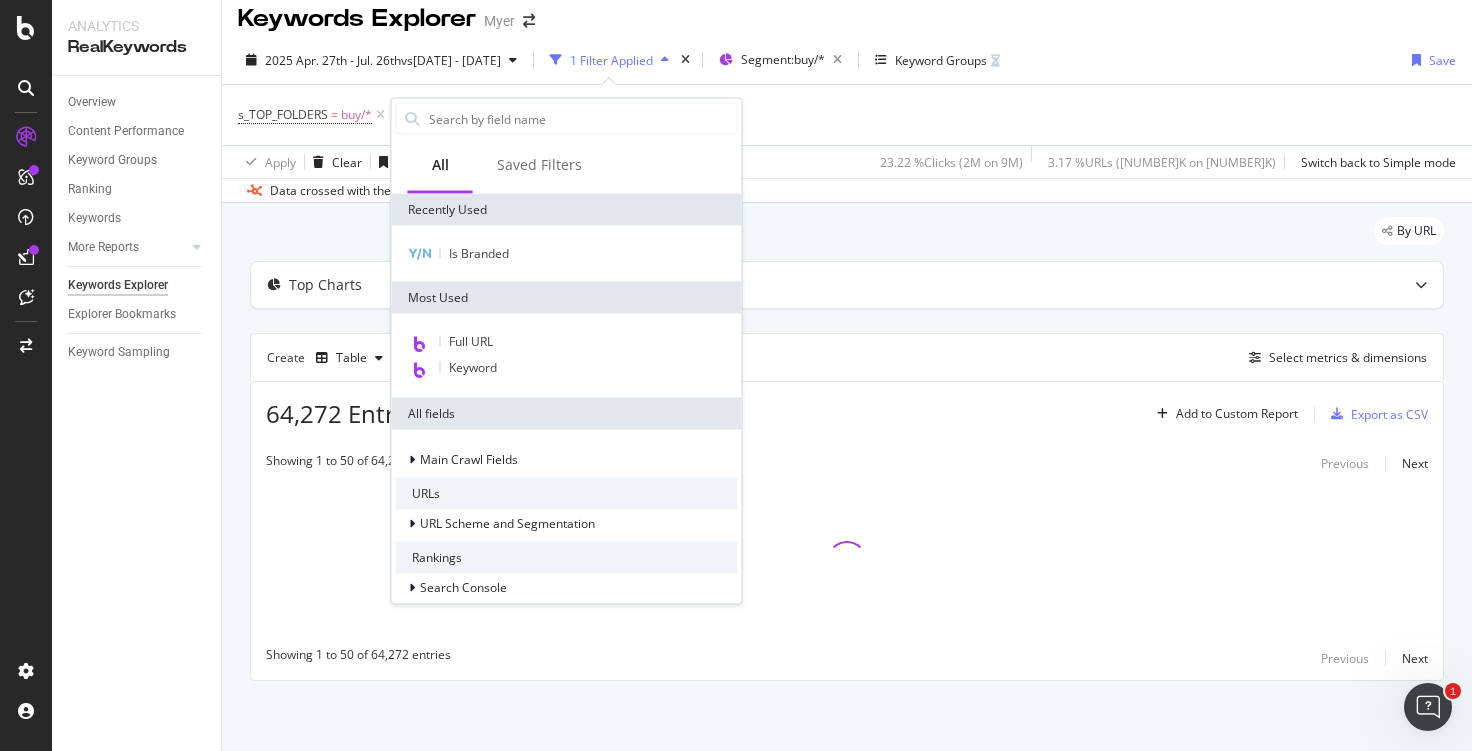 click on "Data crossed with the Crawl 2025 Jul. 21st" at bounding box center (847, 190) 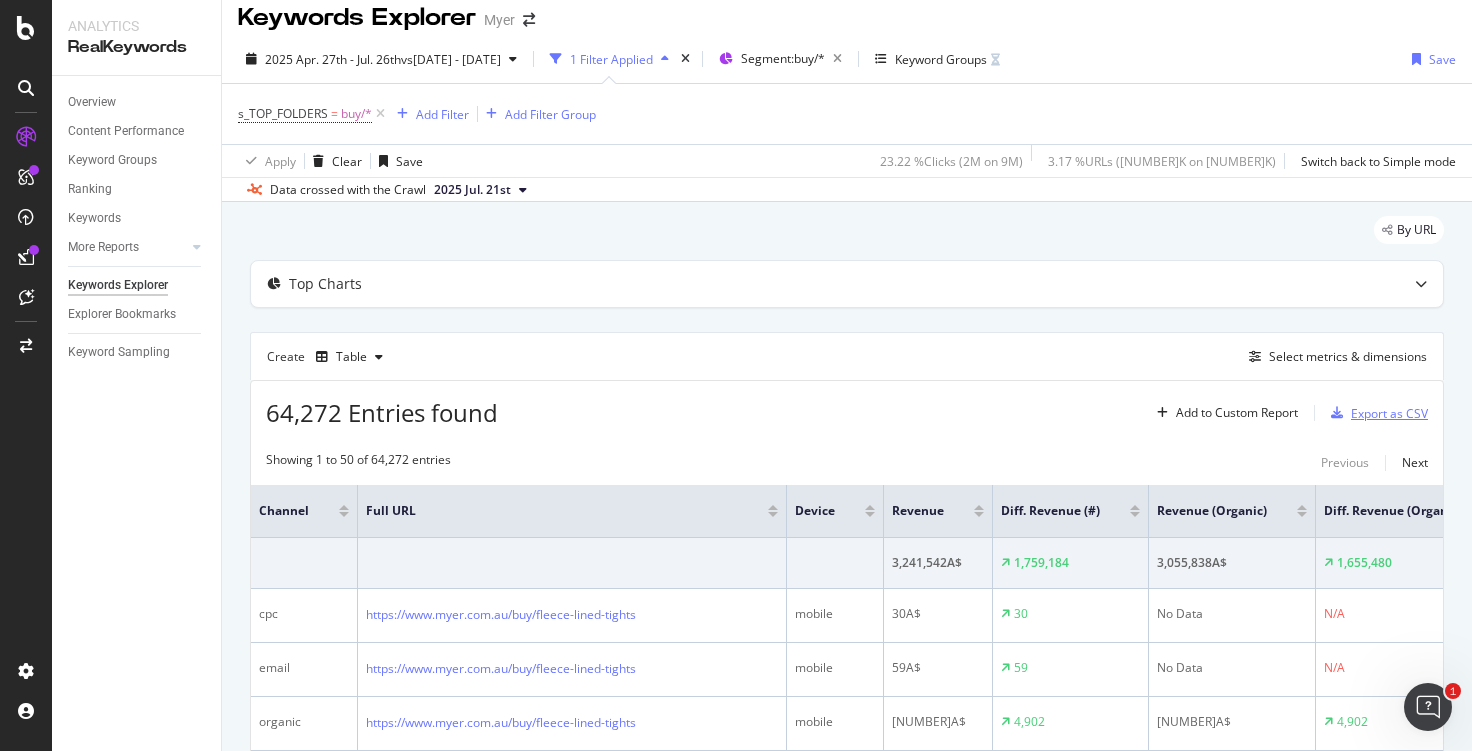 click on "Export as CSV" at bounding box center (1389, 413) 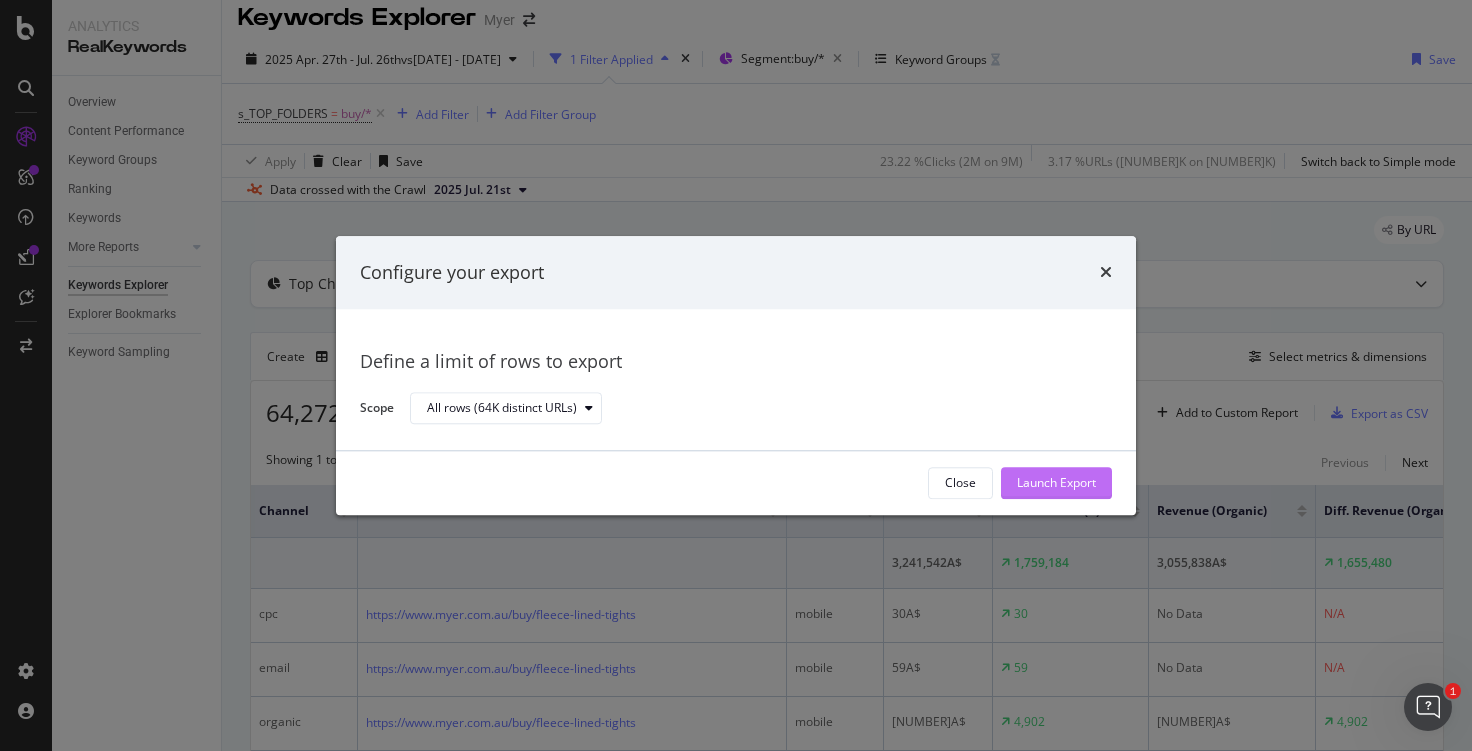 click on "Launch Export" at bounding box center [1056, 483] 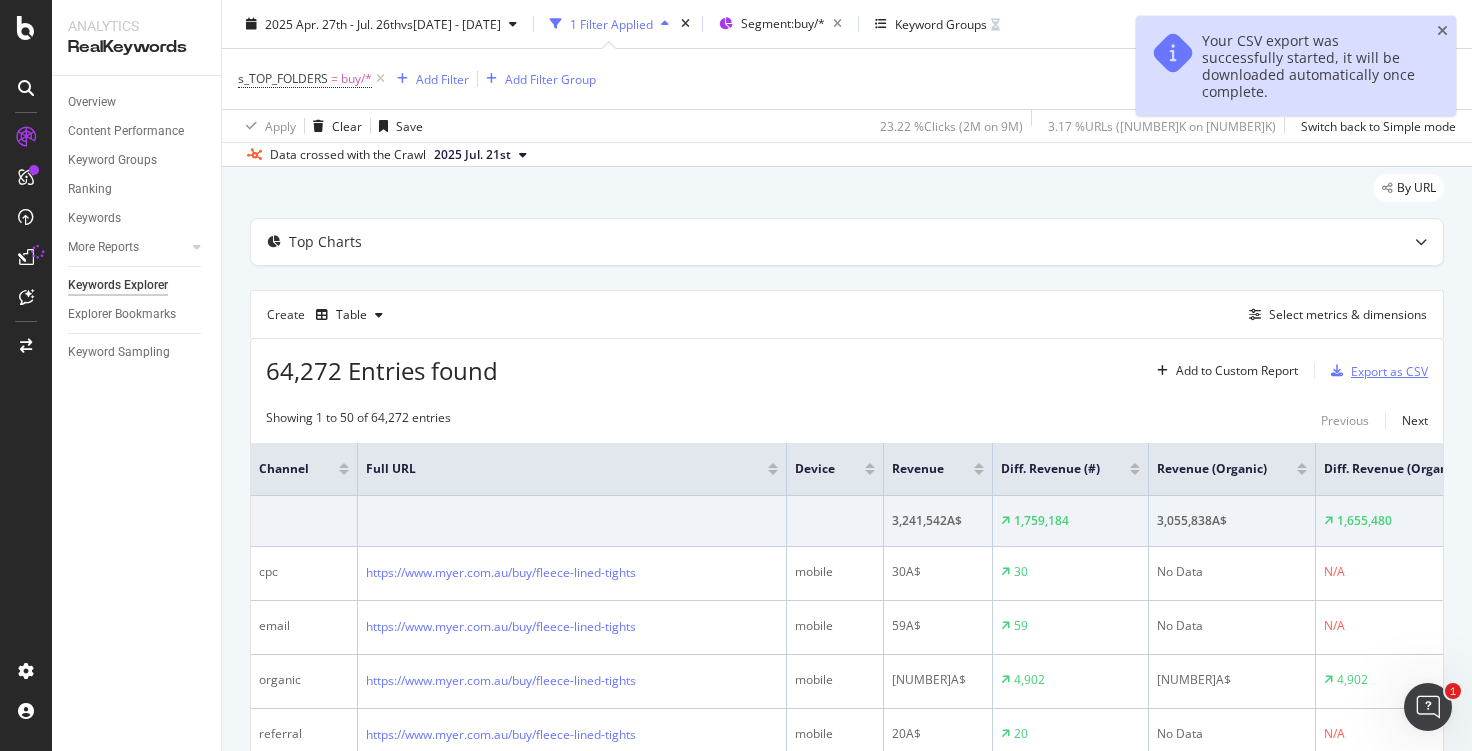 scroll, scrollTop: 0, scrollLeft: 0, axis: both 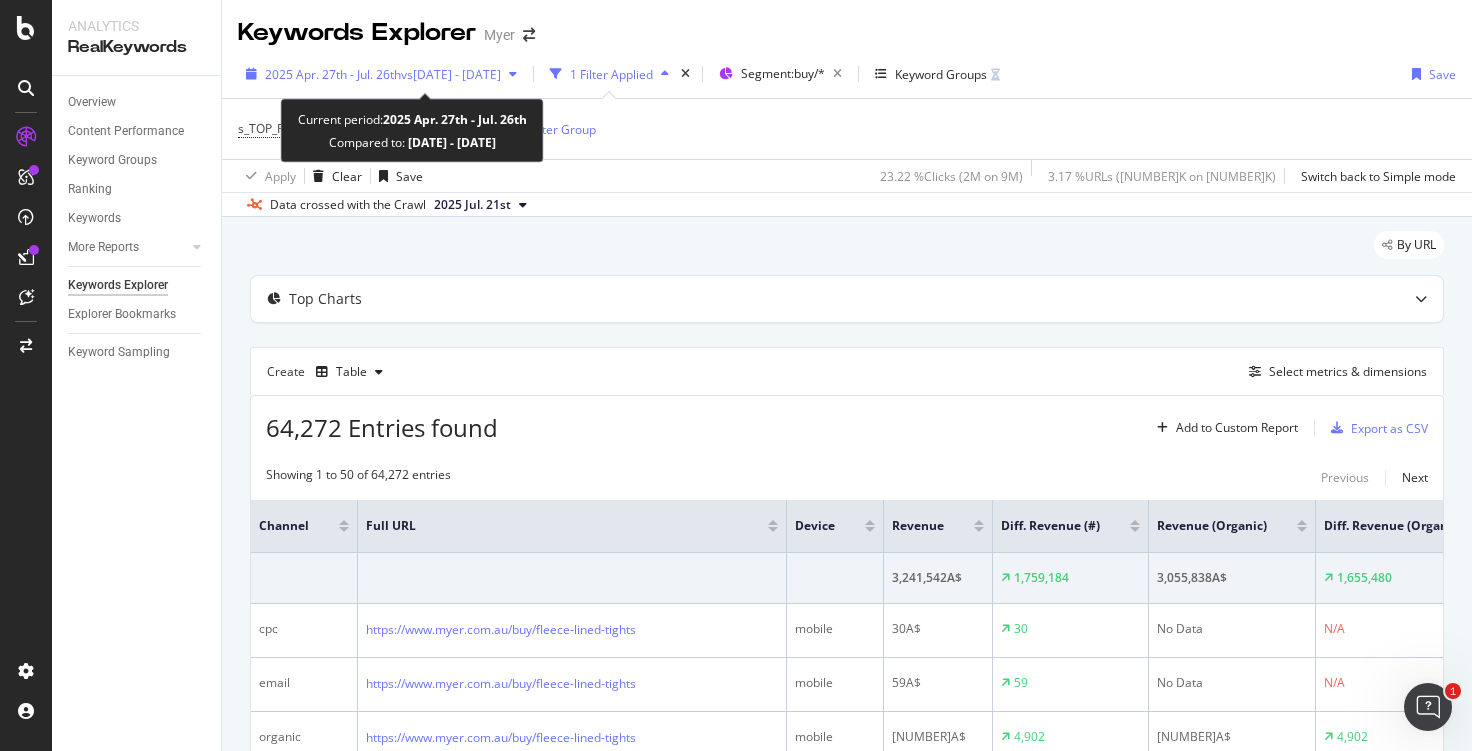 click on "vs 2024 Apr. 27th - 2024 Jul. 26th" at bounding box center [451, 74] 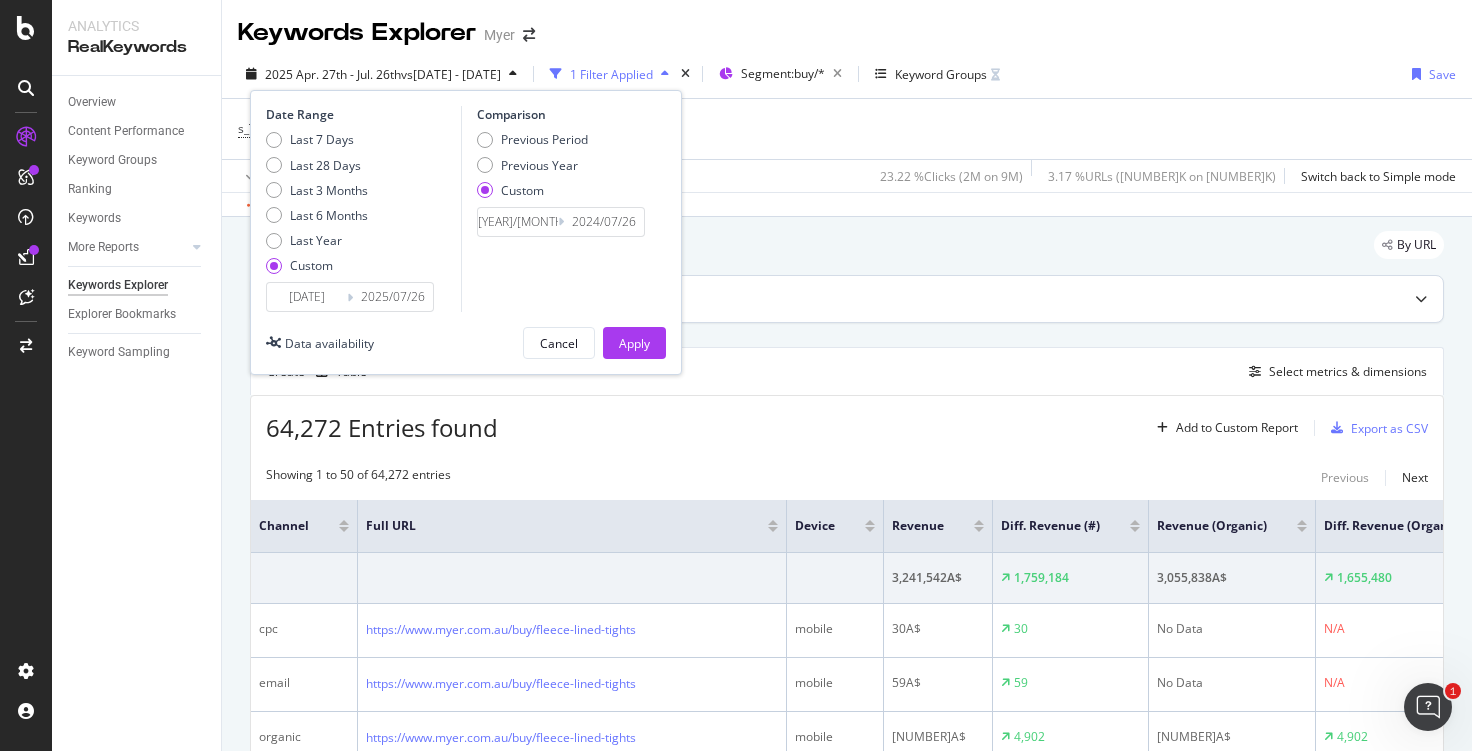 click on "Top Charts" at bounding box center [847, 299] 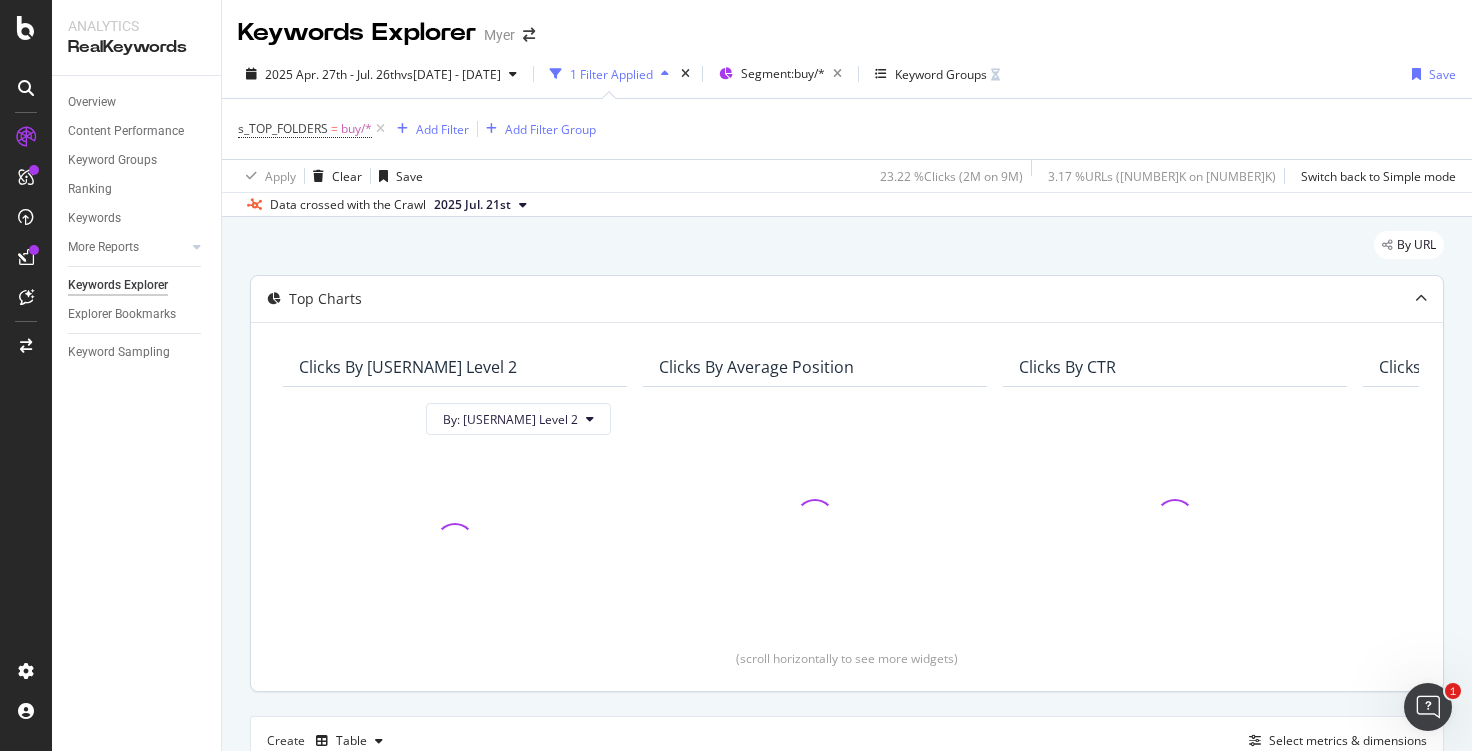 click on "Top Charts" at bounding box center (807, 299) 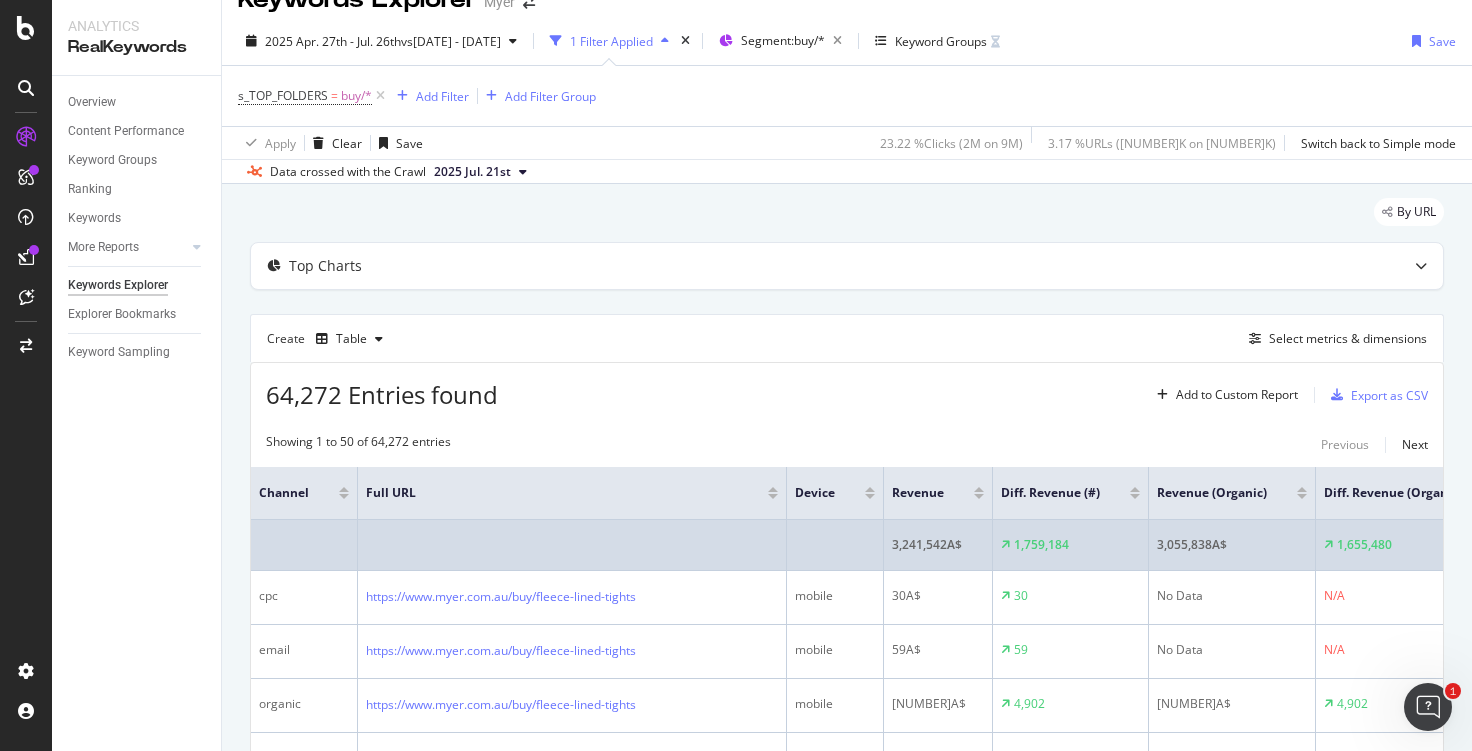 scroll, scrollTop: 0, scrollLeft: 0, axis: both 